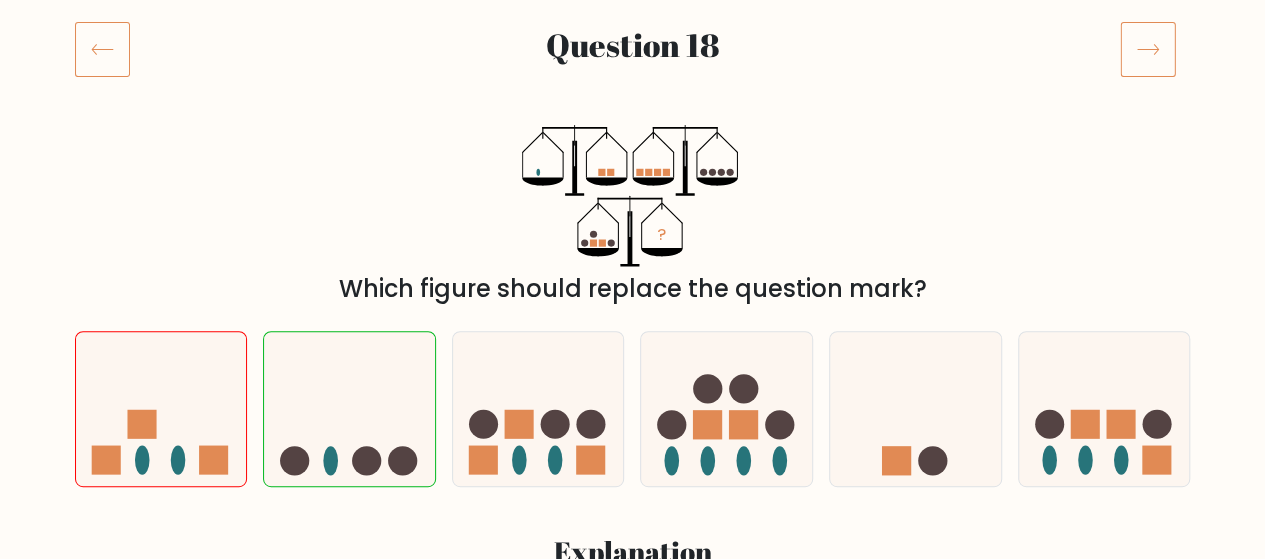 scroll, scrollTop: 300, scrollLeft: 0, axis: vertical 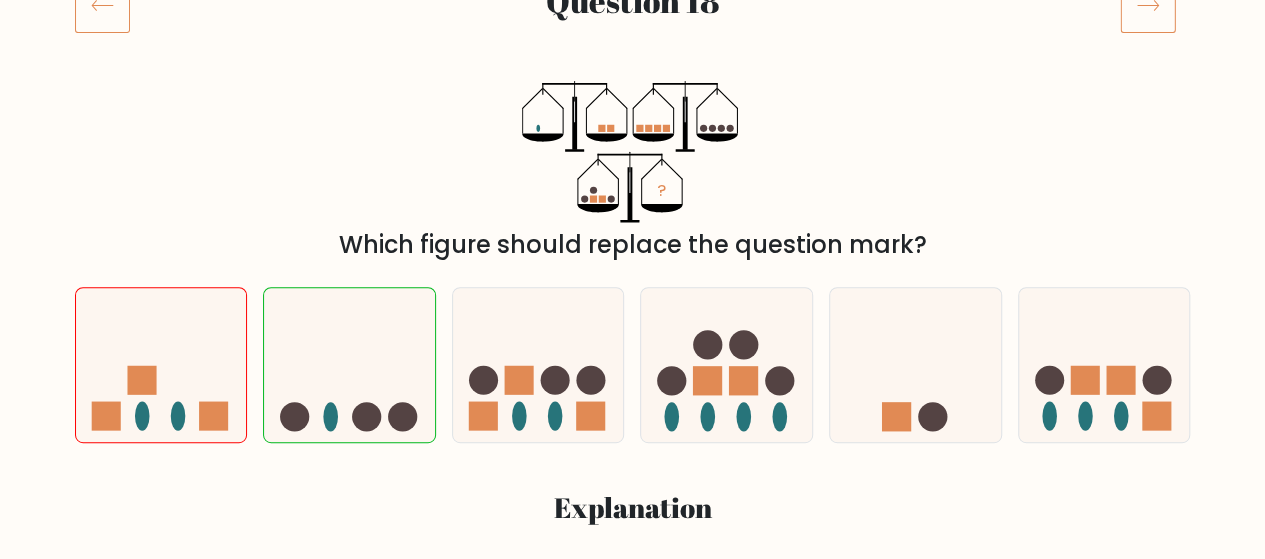 click 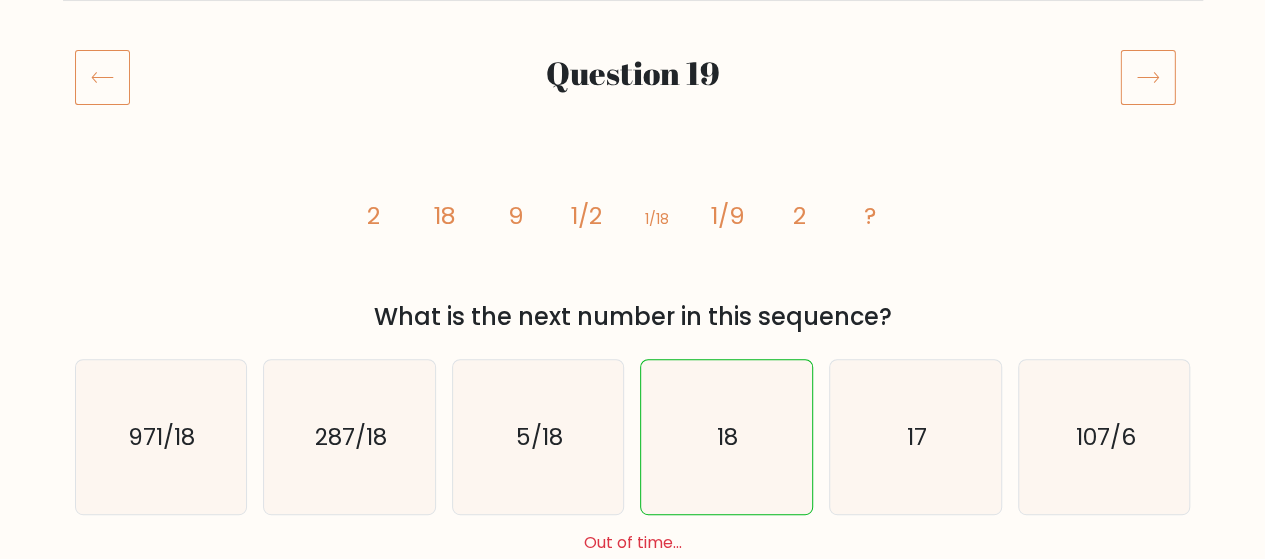 scroll, scrollTop: 200, scrollLeft: 0, axis: vertical 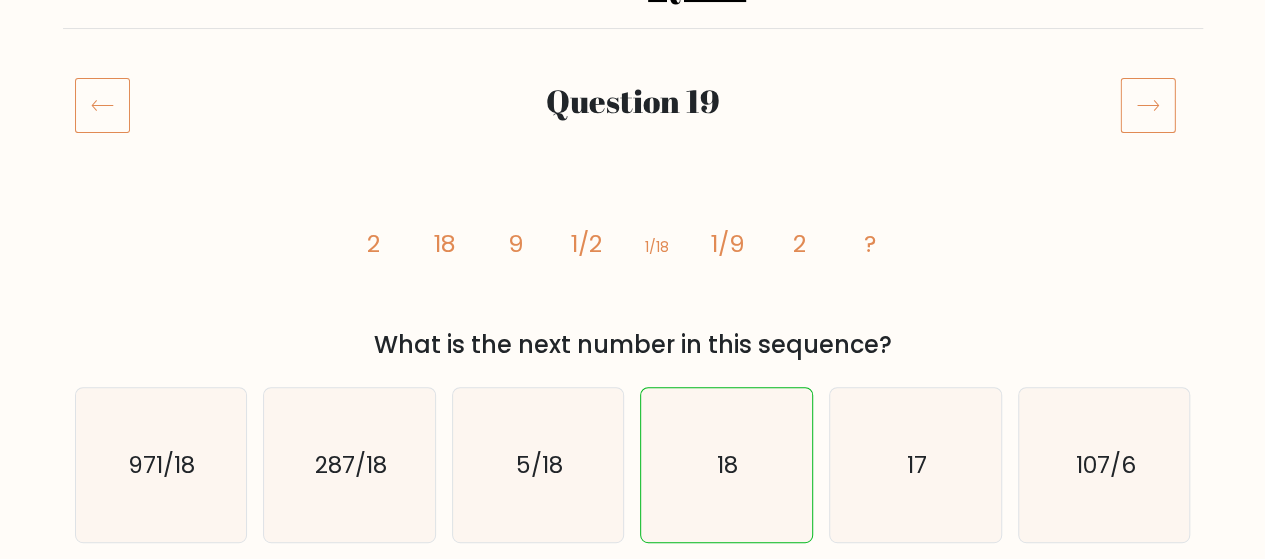 click 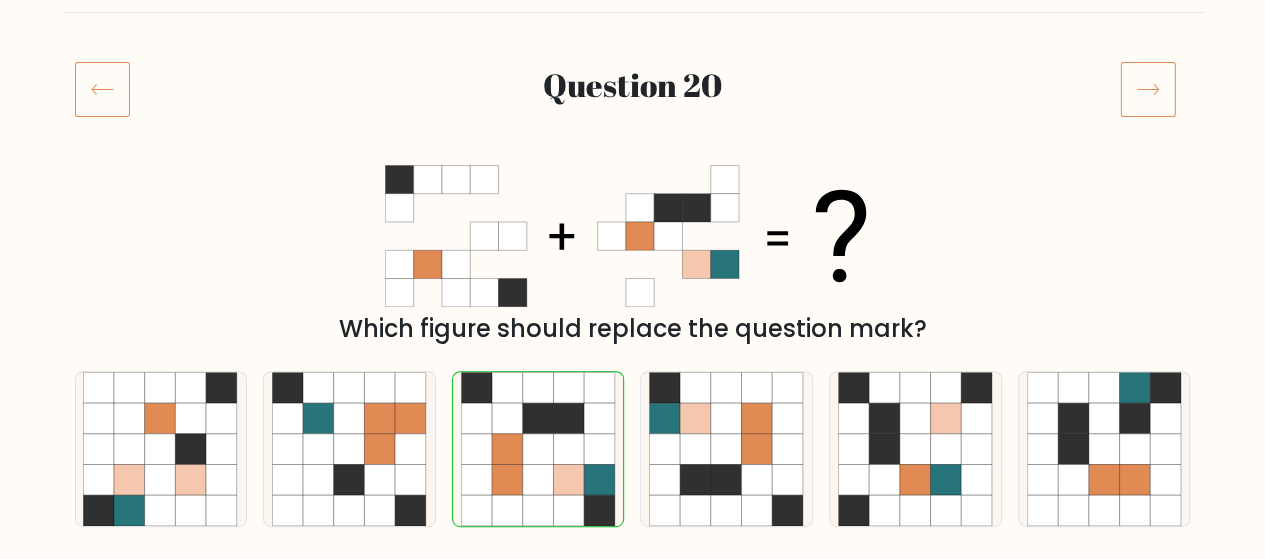 scroll, scrollTop: 100, scrollLeft: 0, axis: vertical 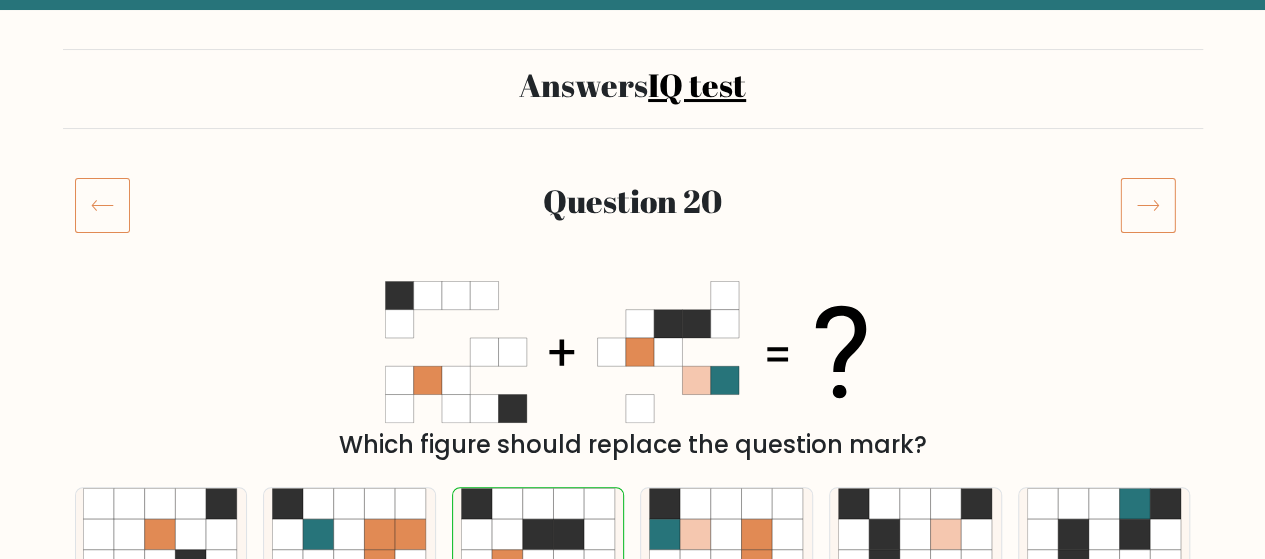 click 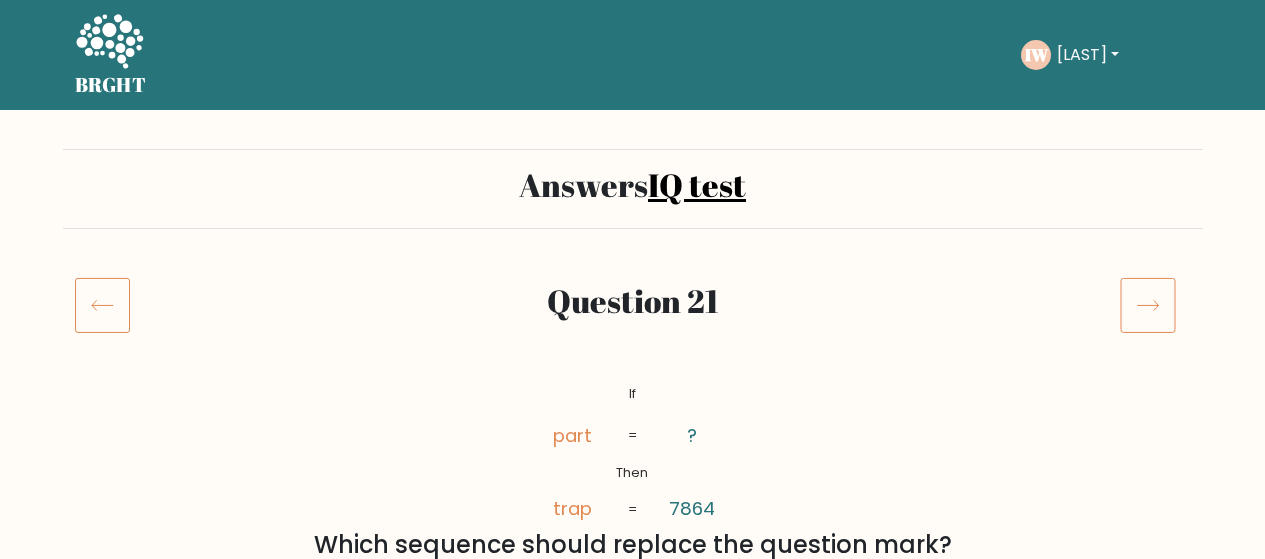 scroll, scrollTop: 0, scrollLeft: 0, axis: both 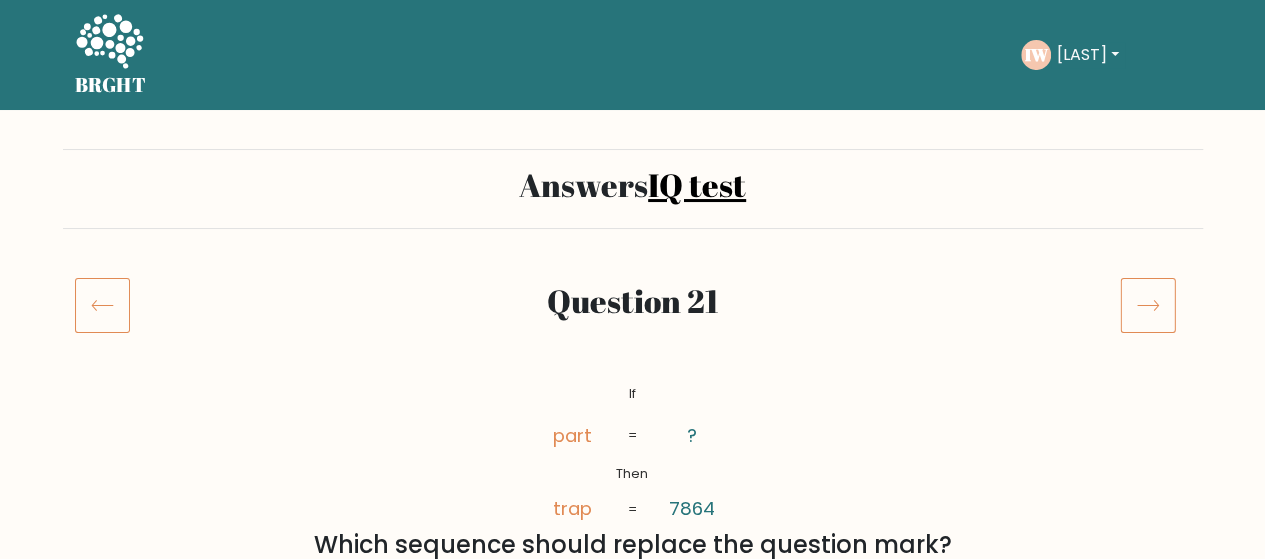 click 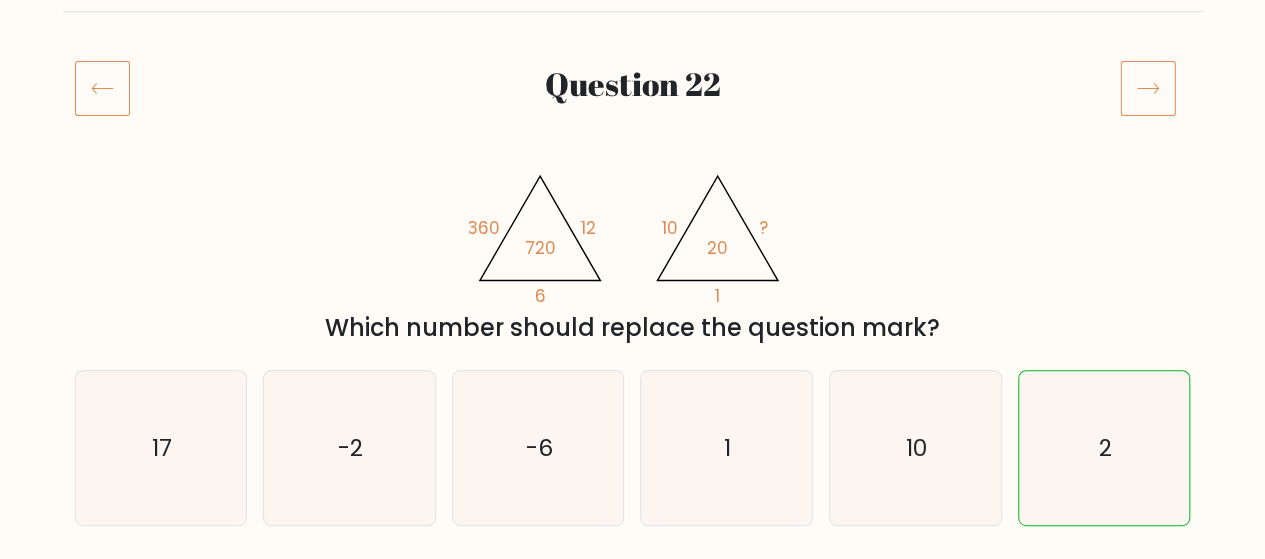 scroll, scrollTop: 200, scrollLeft: 0, axis: vertical 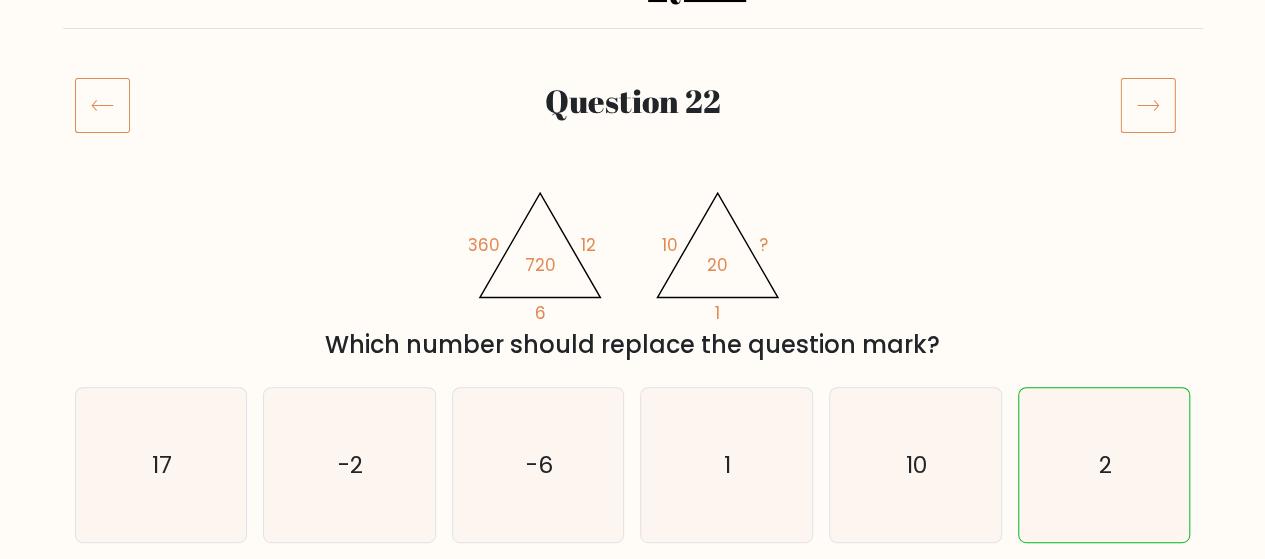 click at bounding box center [1155, 105] 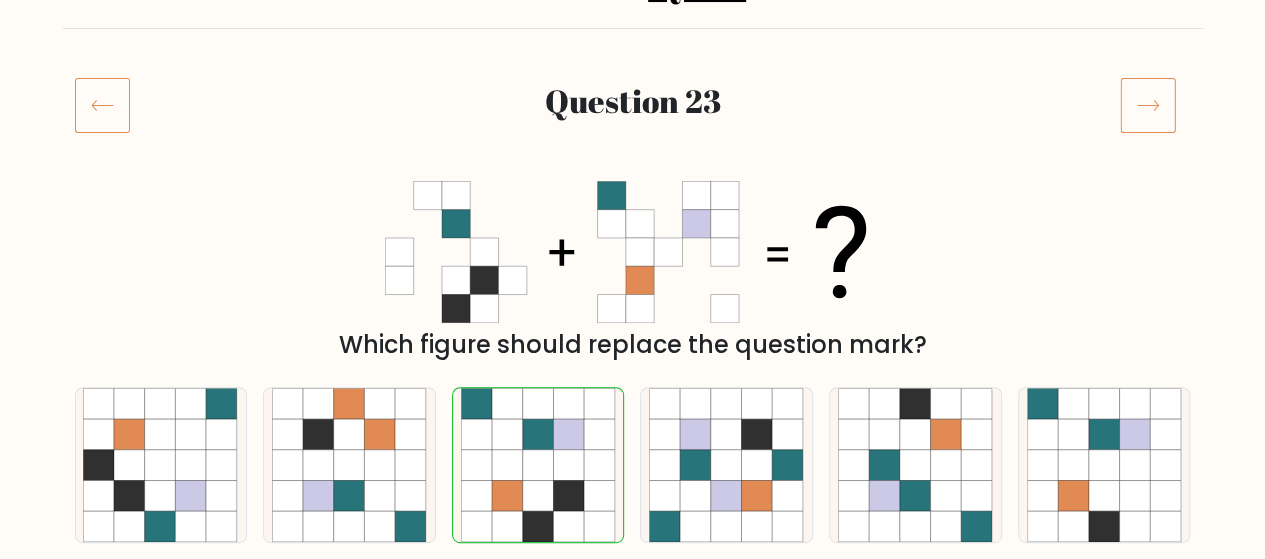 scroll, scrollTop: 100, scrollLeft: 0, axis: vertical 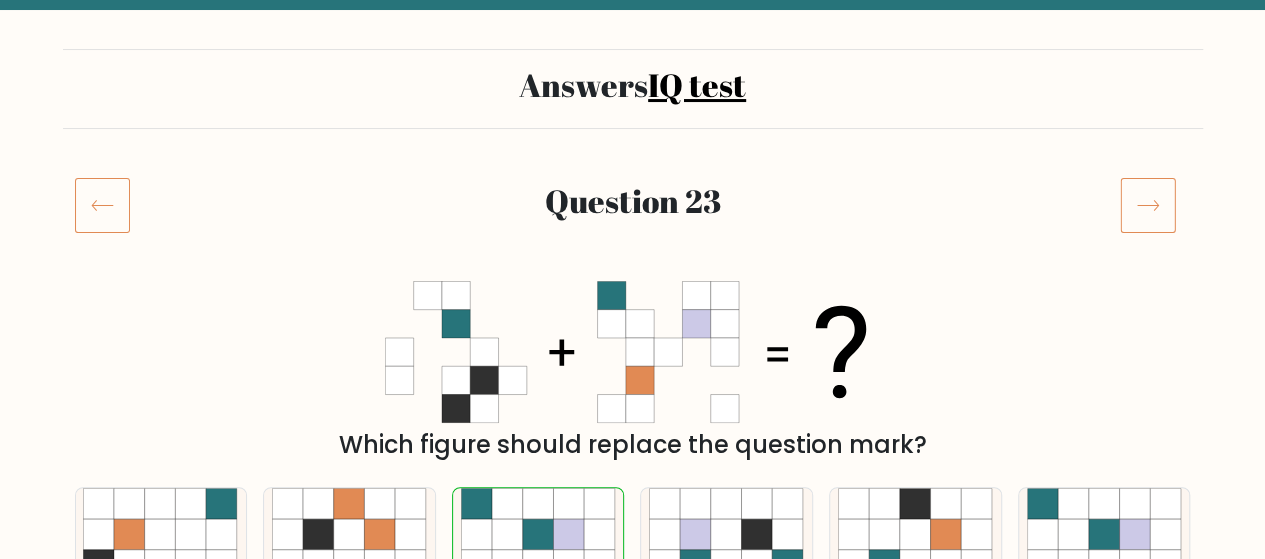click 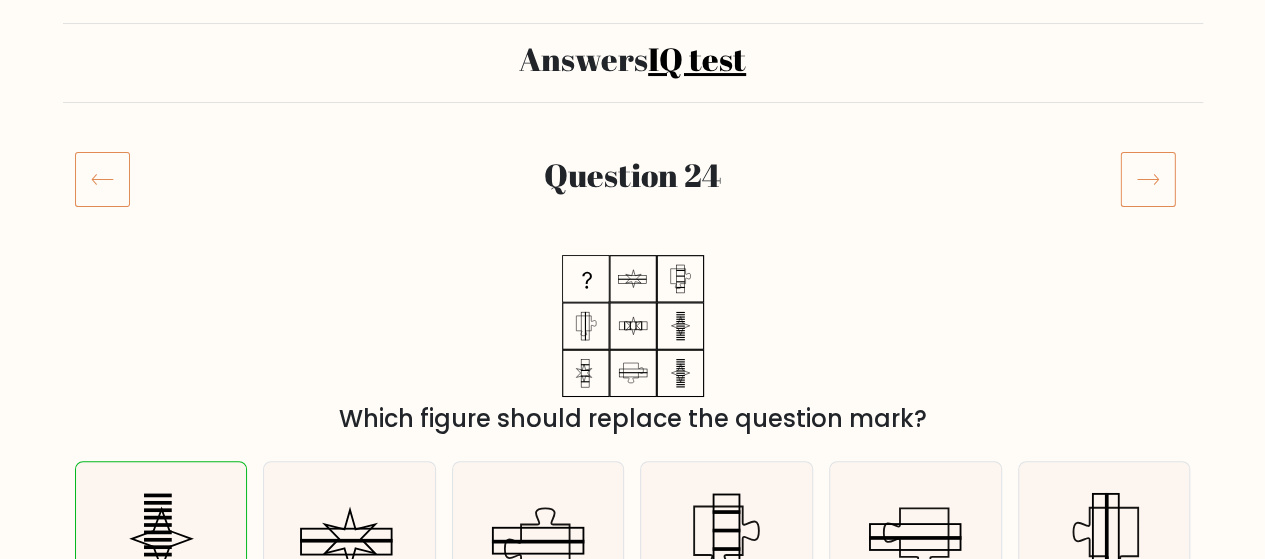 scroll, scrollTop: 100, scrollLeft: 0, axis: vertical 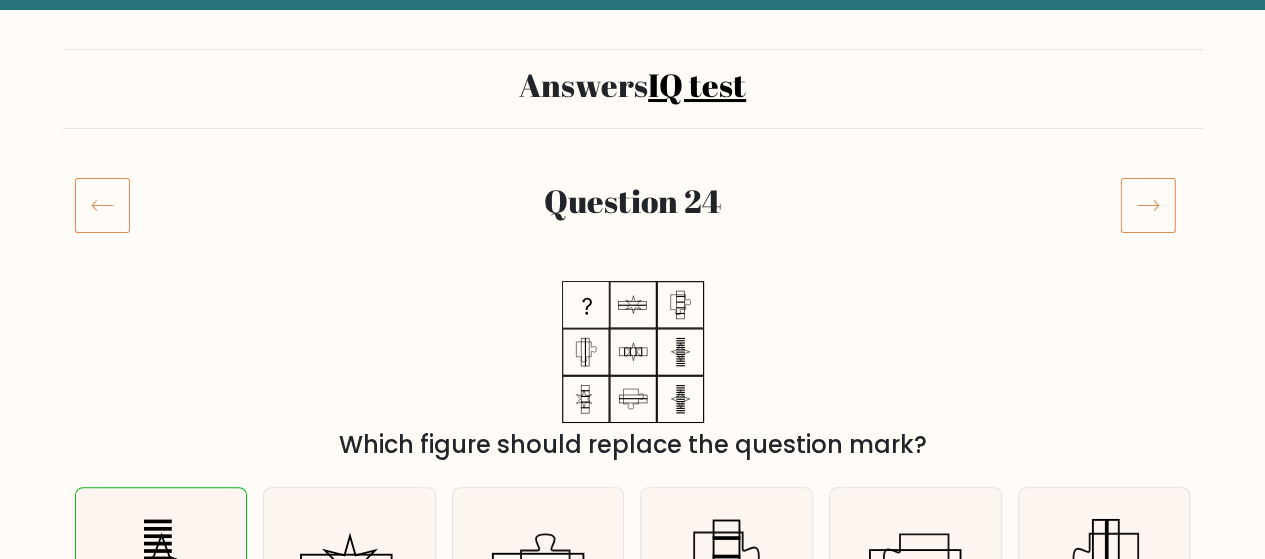 click 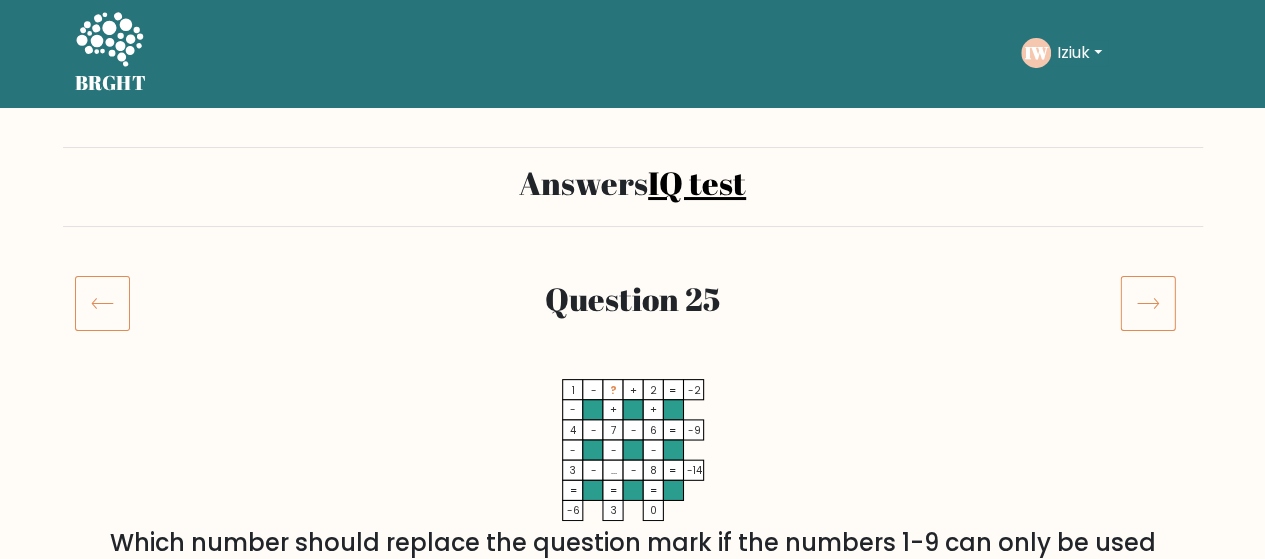 scroll, scrollTop: 0, scrollLeft: 0, axis: both 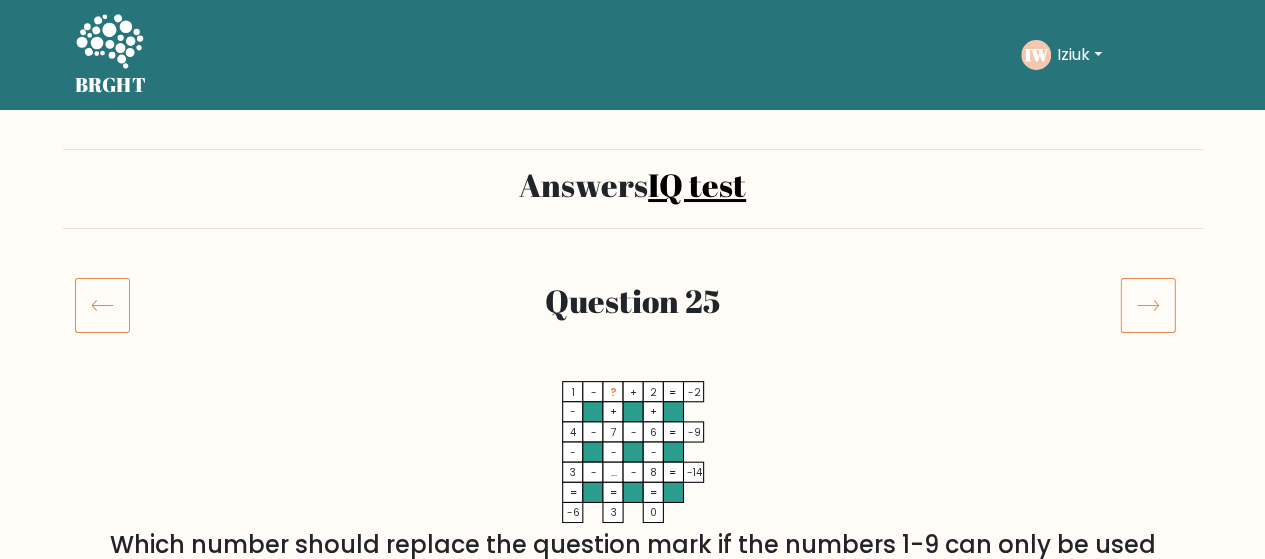 click 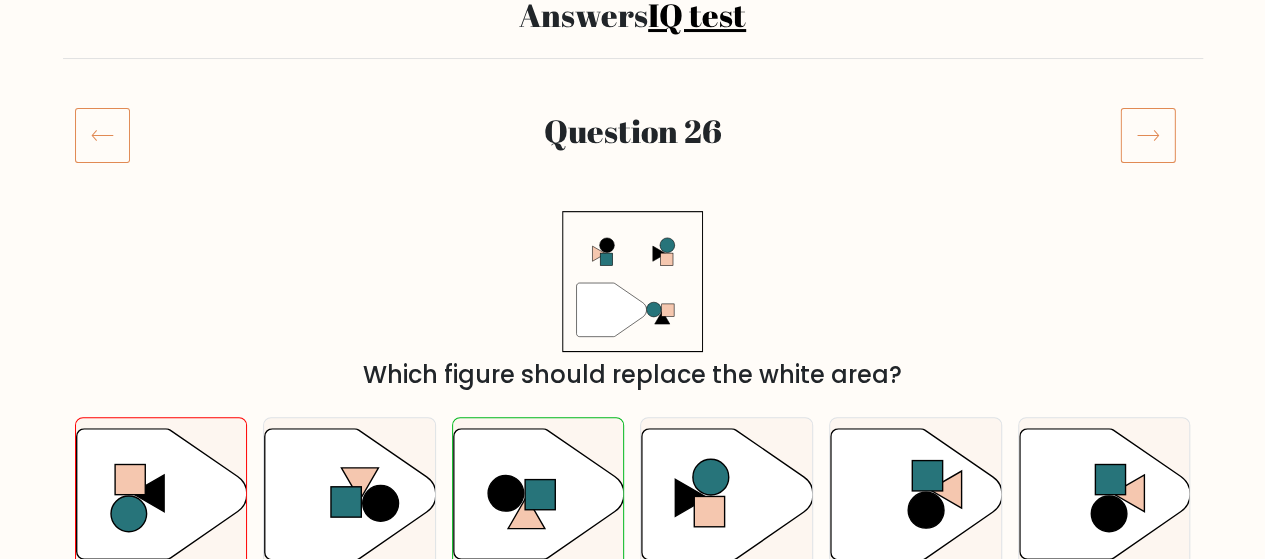 scroll, scrollTop: 200, scrollLeft: 0, axis: vertical 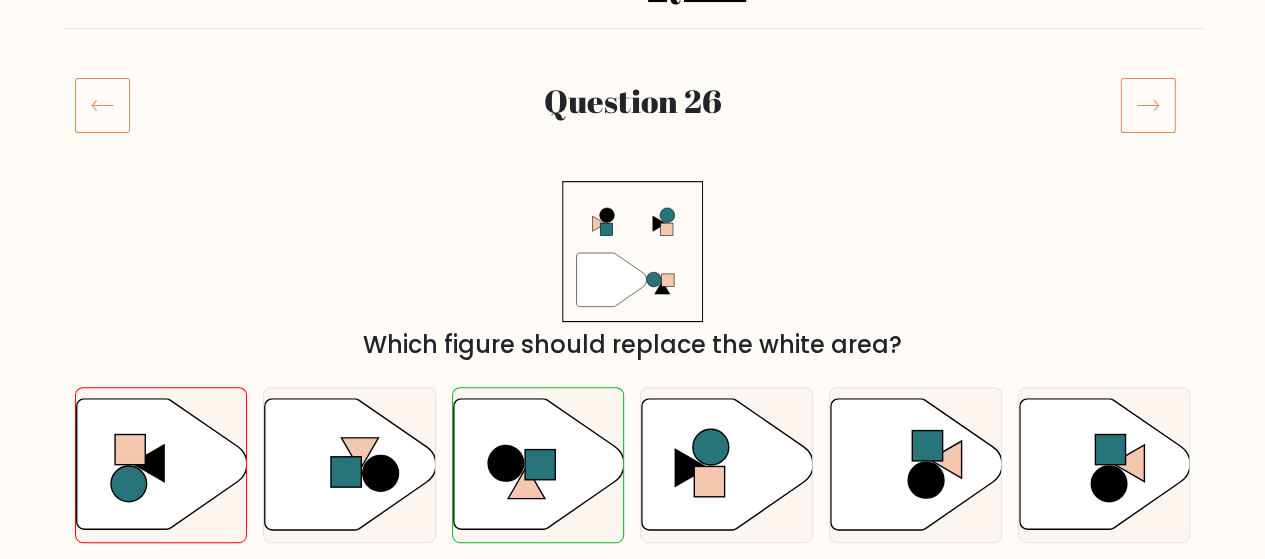 click 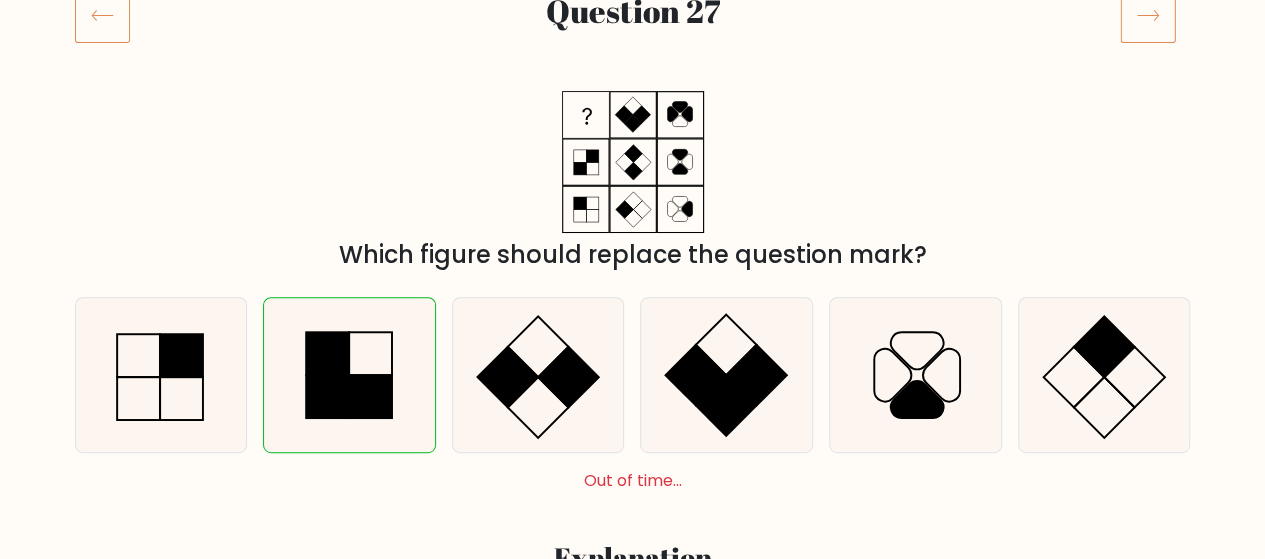 scroll, scrollTop: 100, scrollLeft: 0, axis: vertical 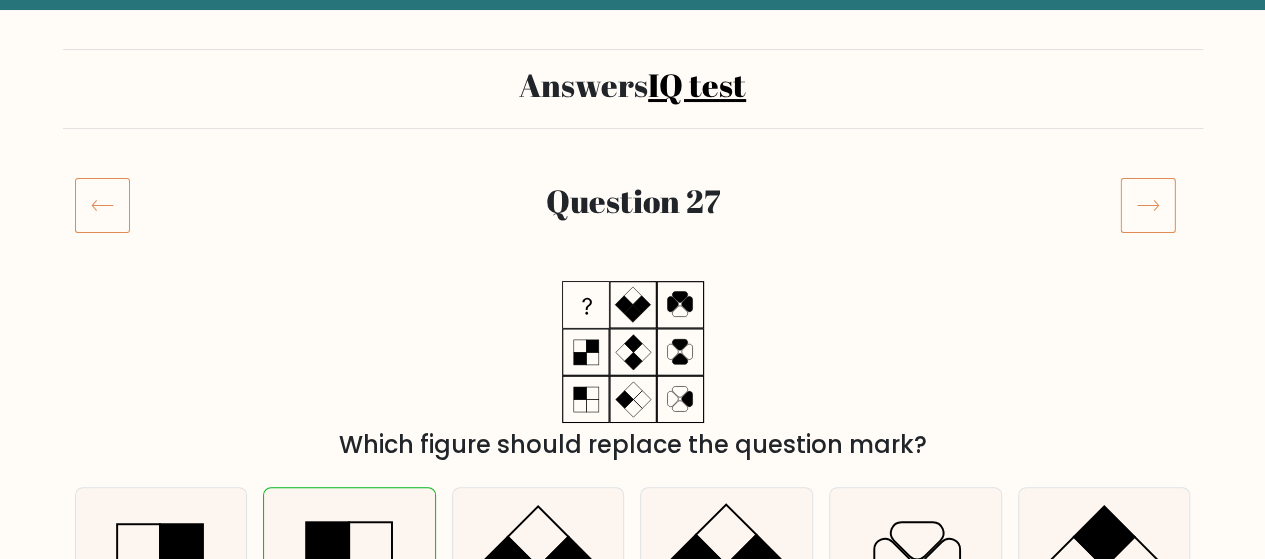 click 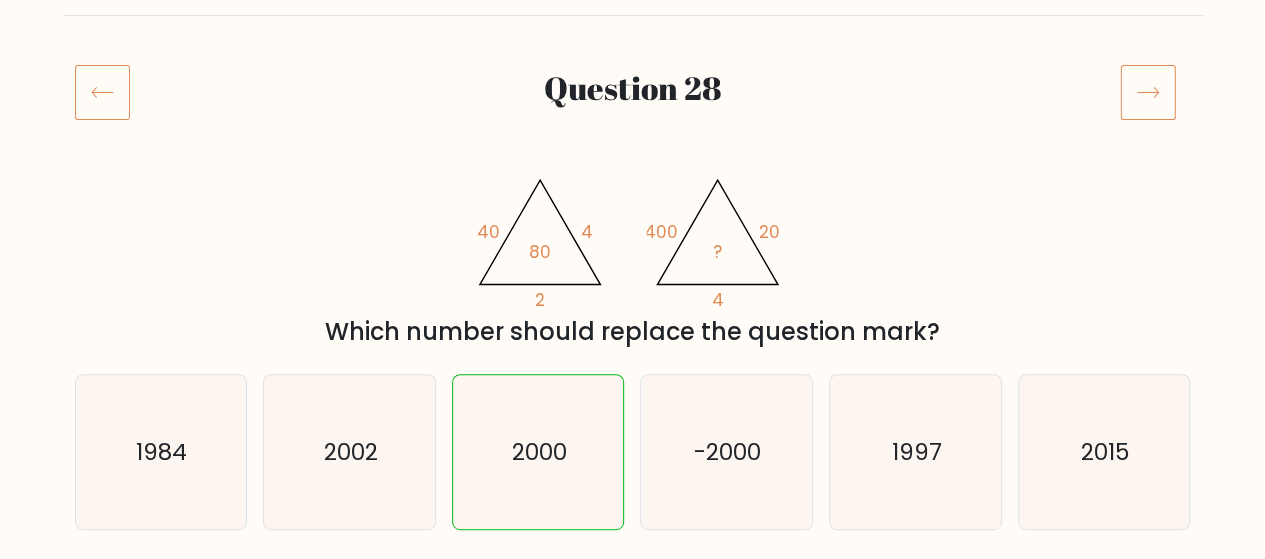 scroll, scrollTop: 200, scrollLeft: 0, axis: vertical 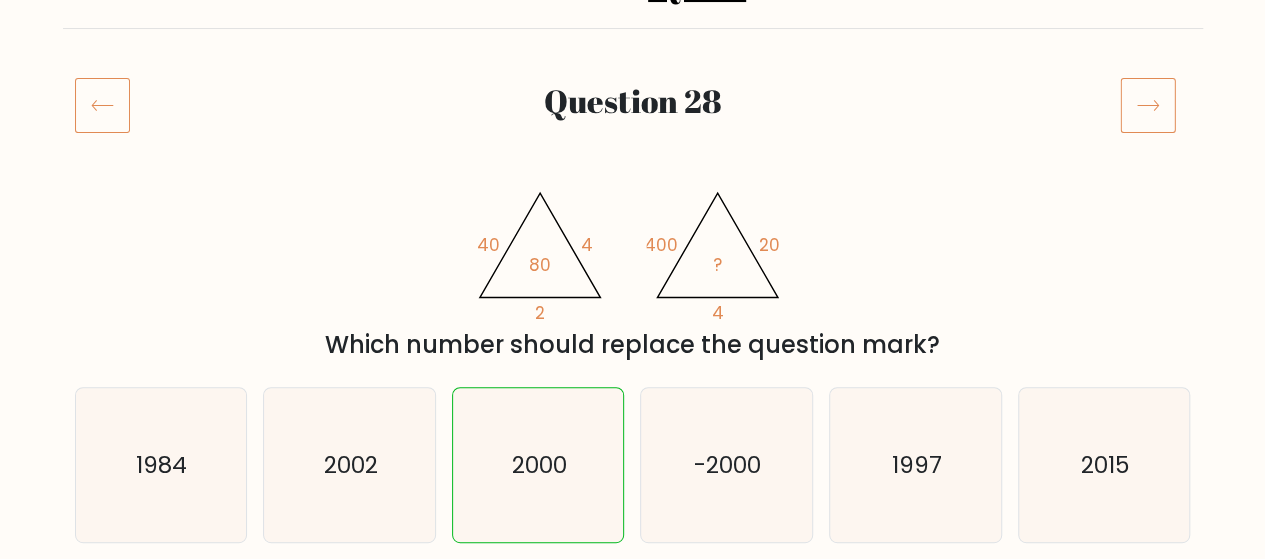 click 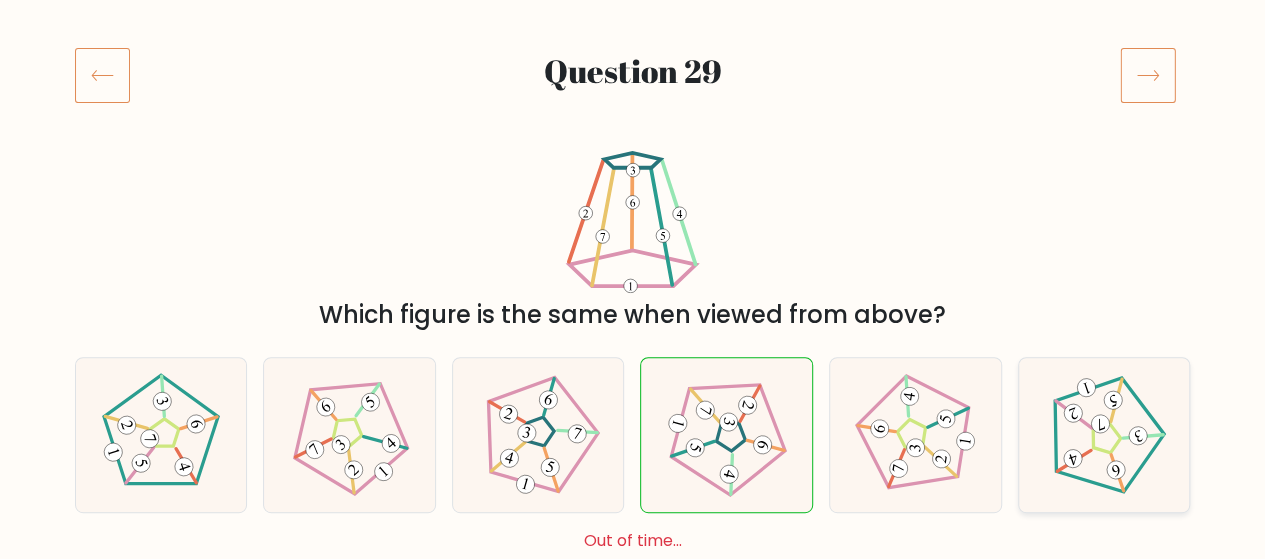 scroll, scrollTop: 200, scrollLeft: 0, axis: vertical 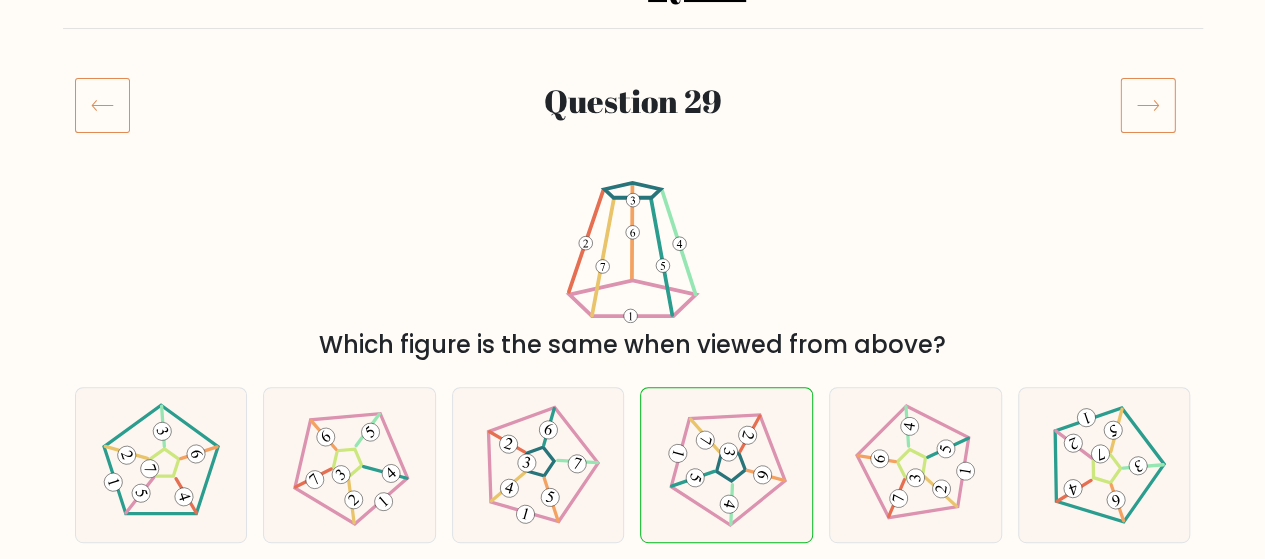 click 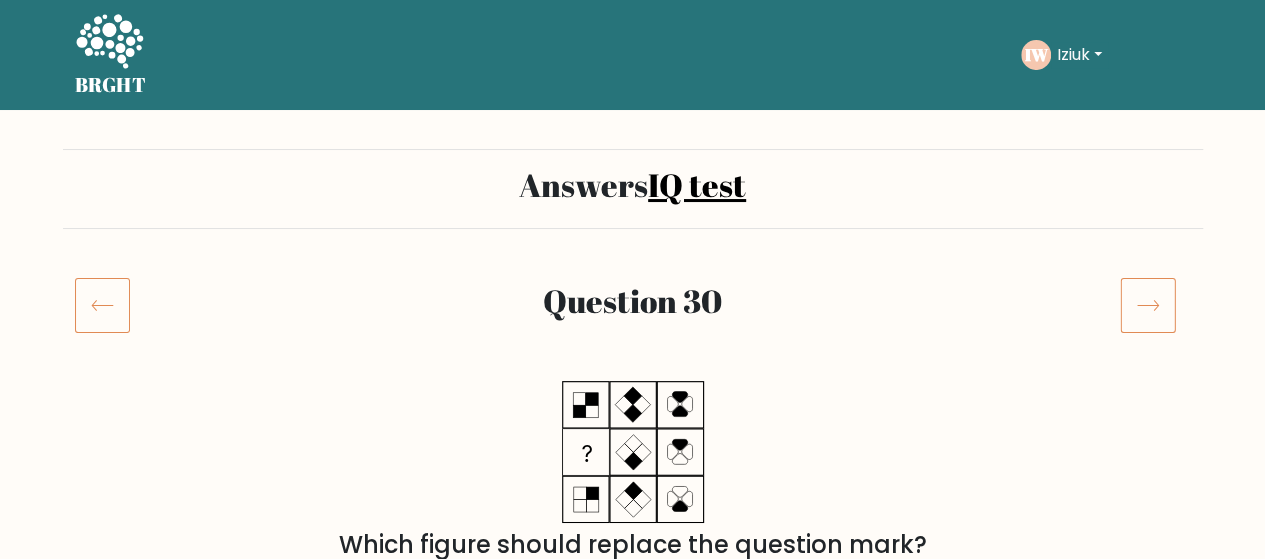 scroll, scrollTop: 200, scrollLeft: 0, axis: vertical 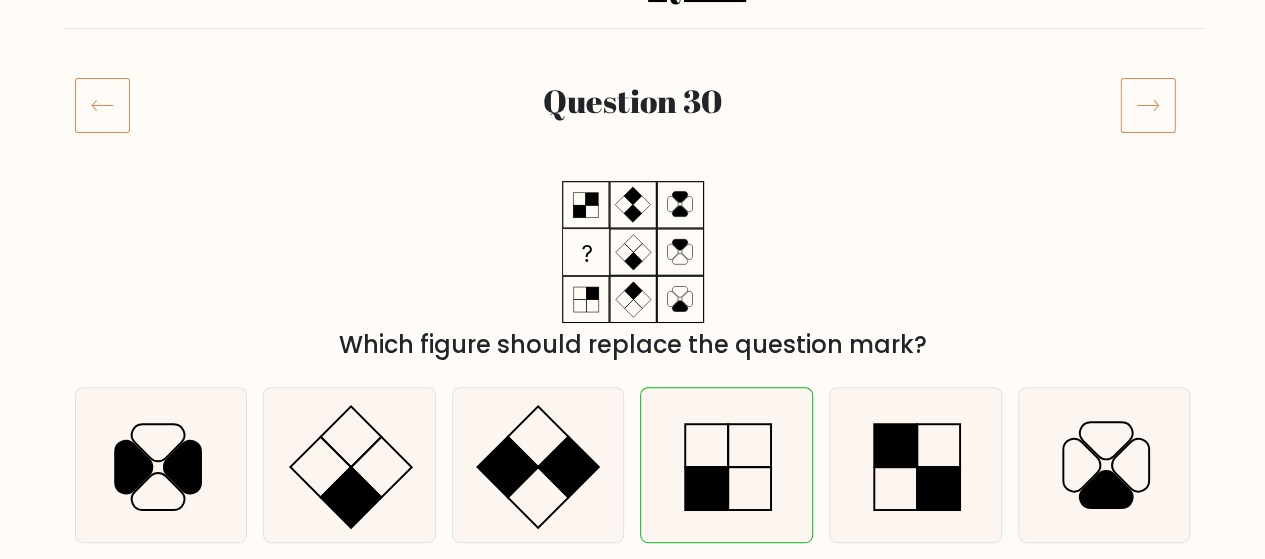 click 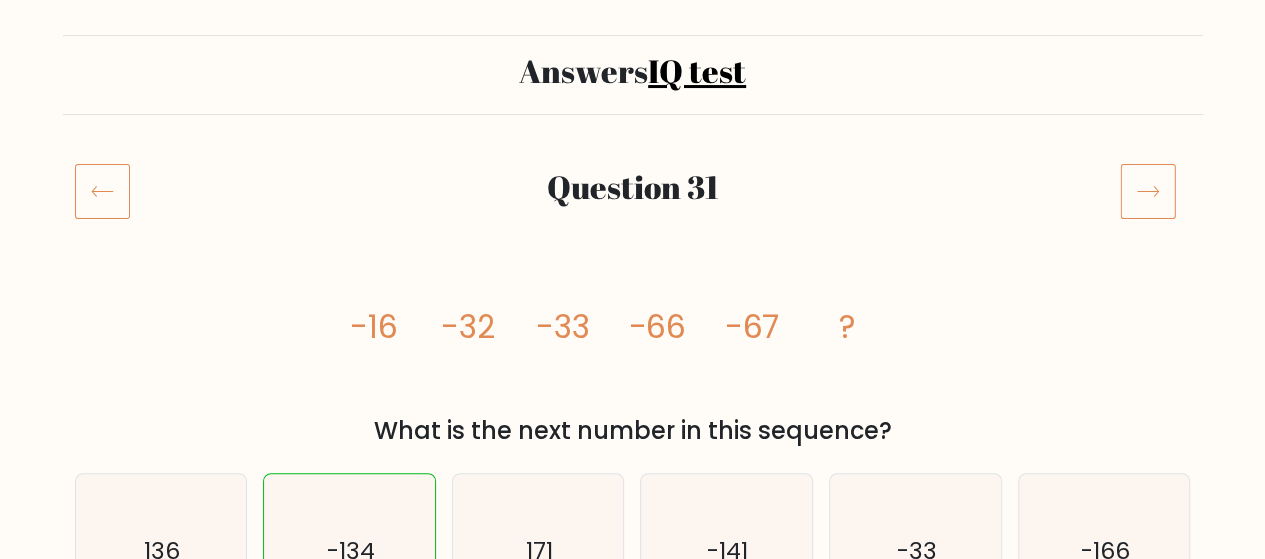 scroll, scrollTop: 100, scrollLeft: 0, axis: vertical 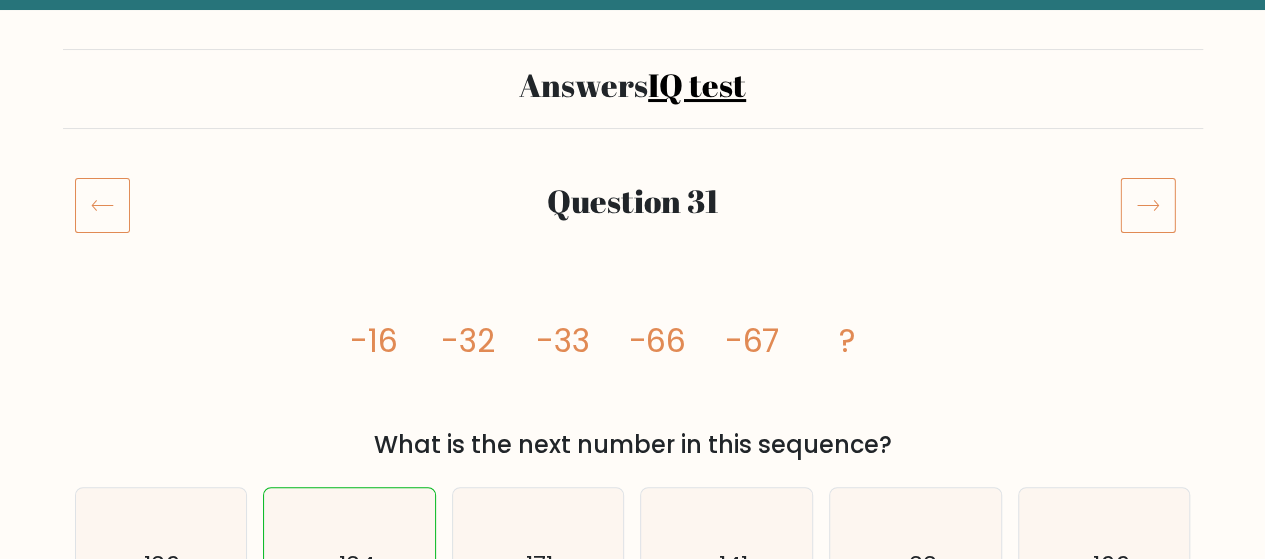 click 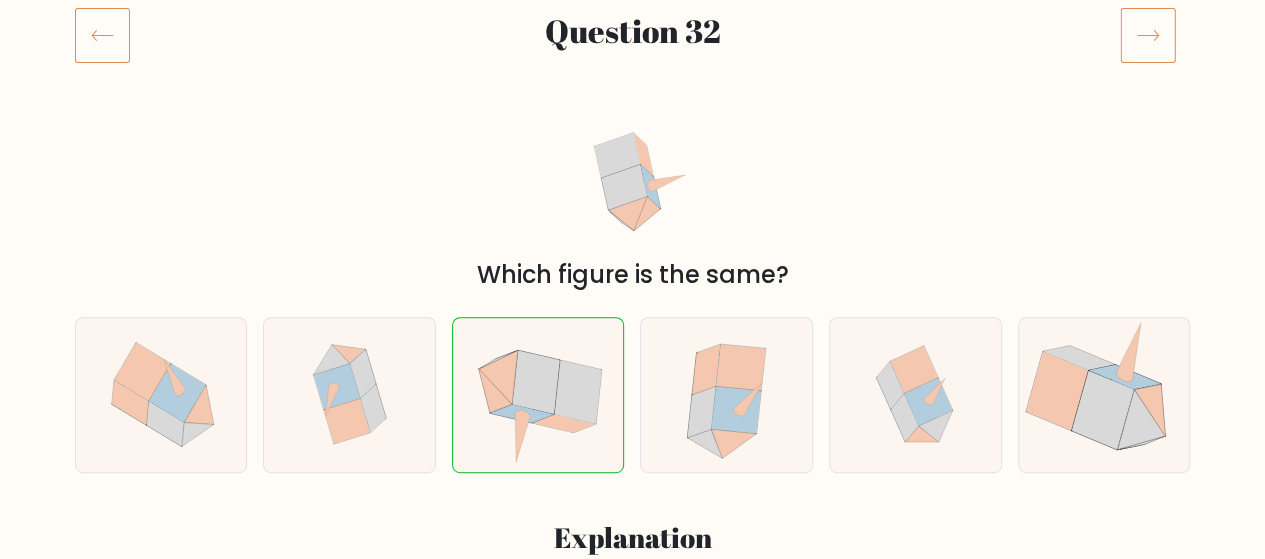 scroll, scrollTop: 300, scrollLeft: 0, axis: vertical 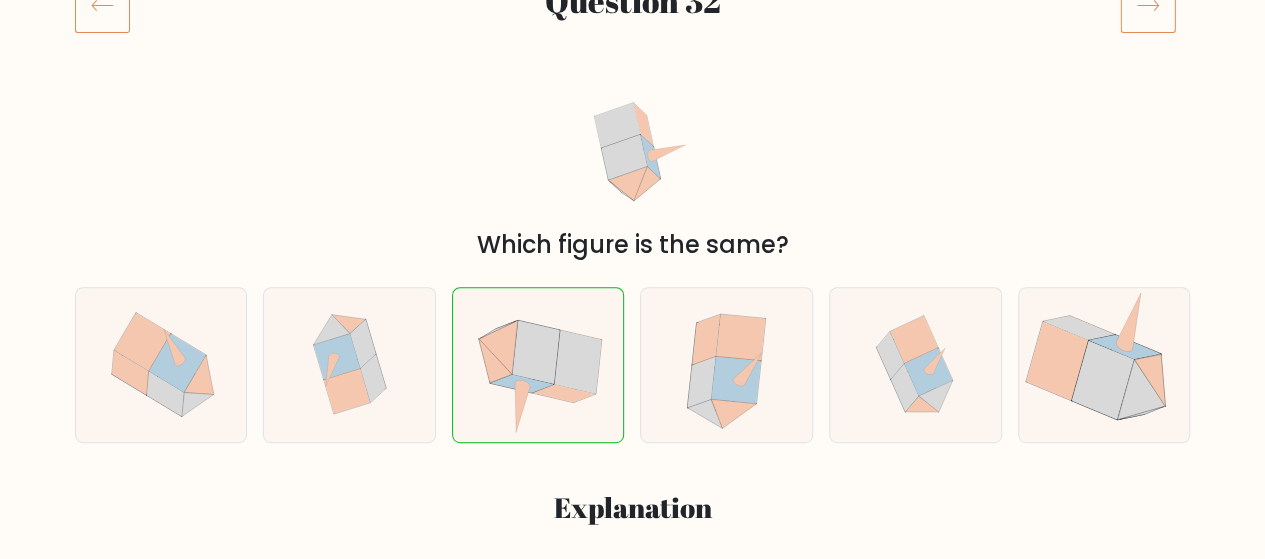 click 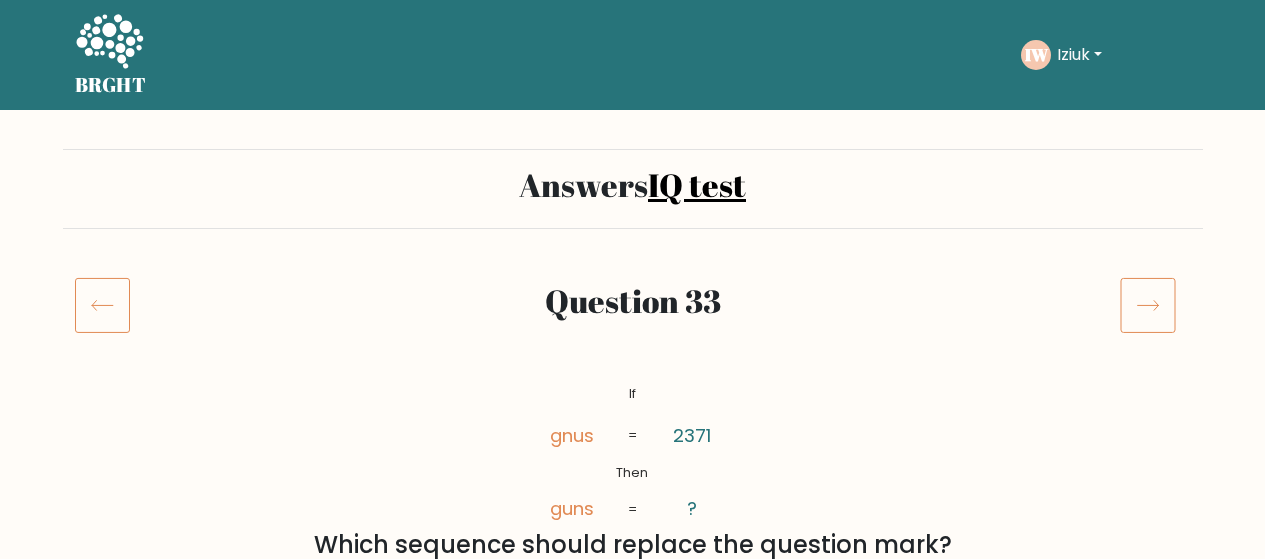 scroll, scrollTop: 0, scrollLeft: 0, axis: both 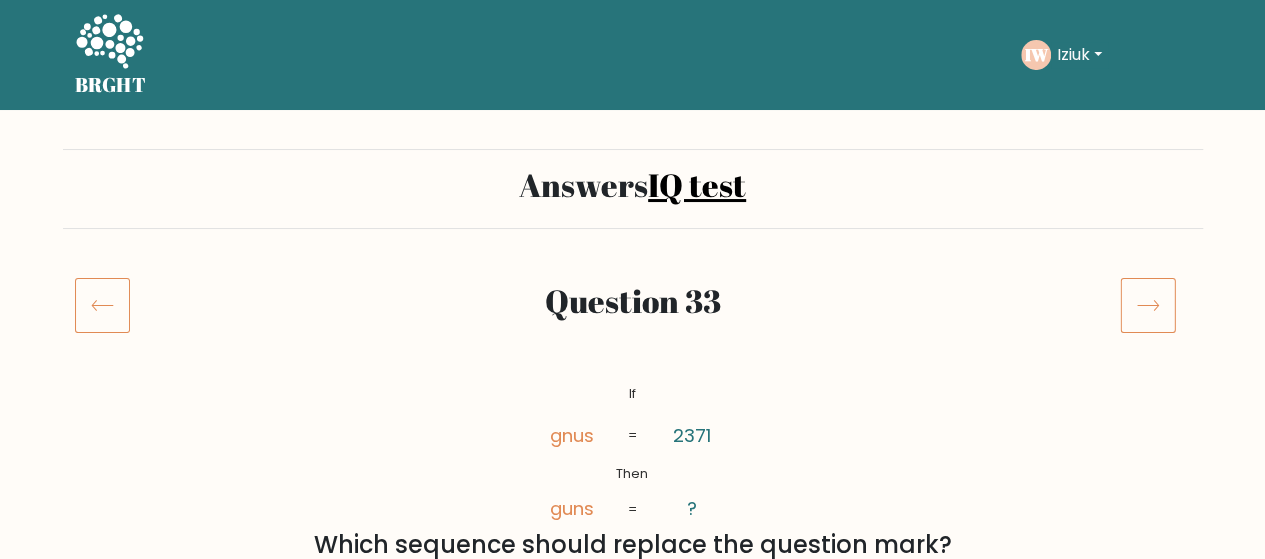 click 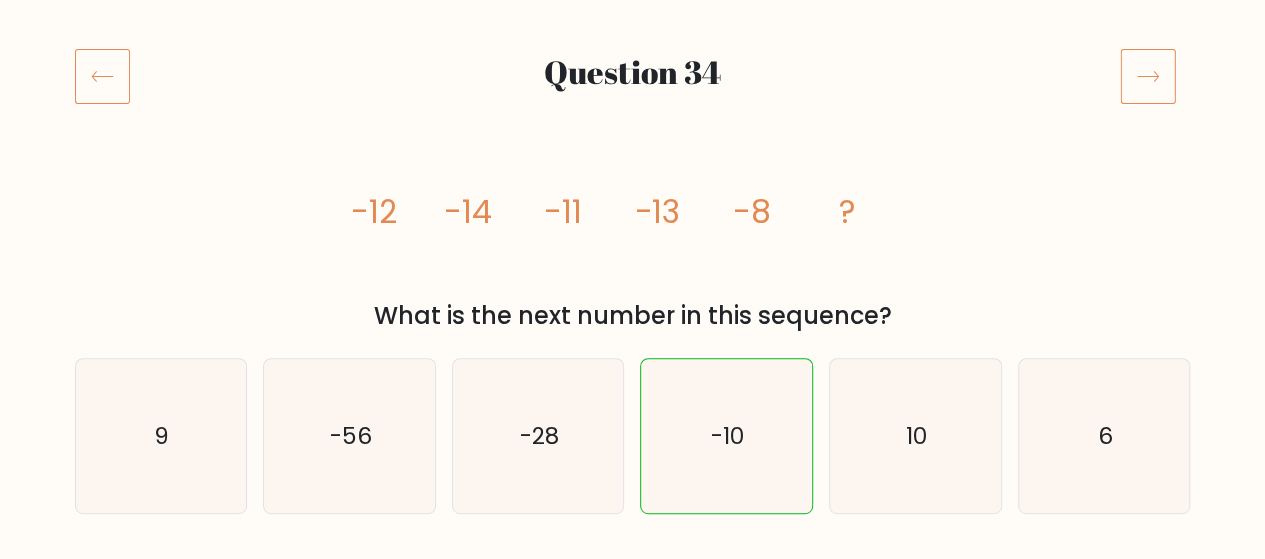 scroll, scrollTop: 100, scrollLeft: 0, axis: vertical 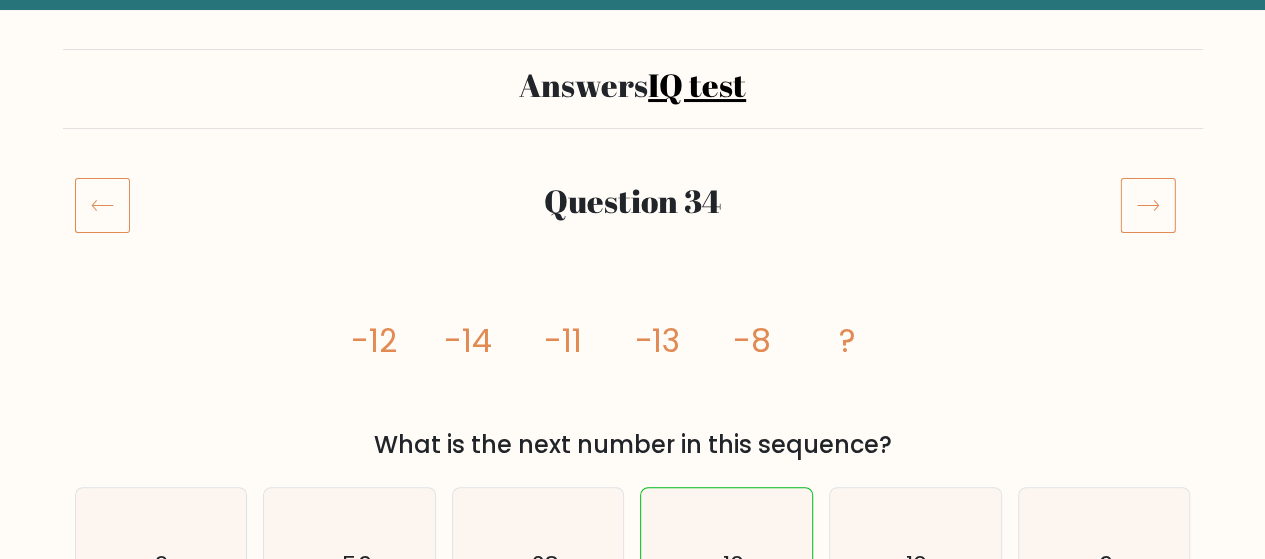 click 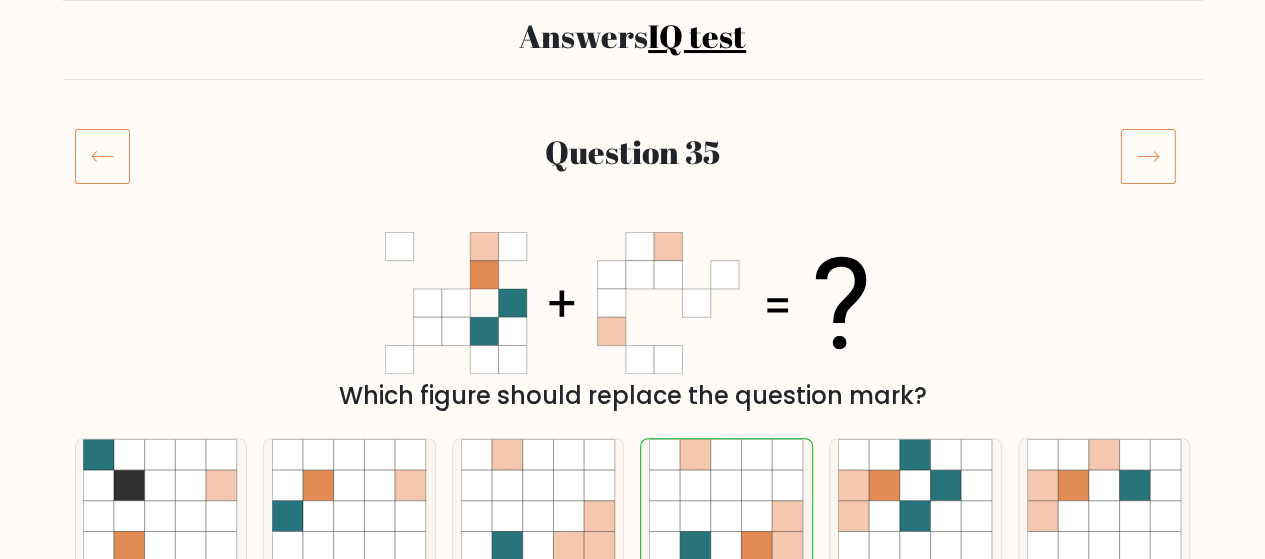 scroll, scrollTop: 0, scrollLeft: 0, axis: both 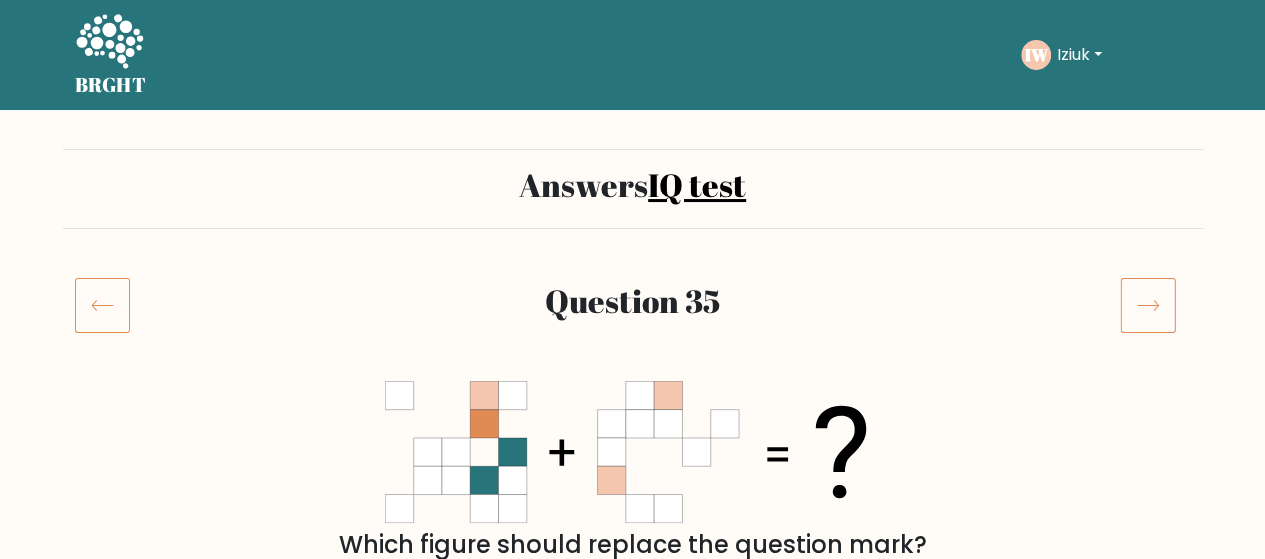 click 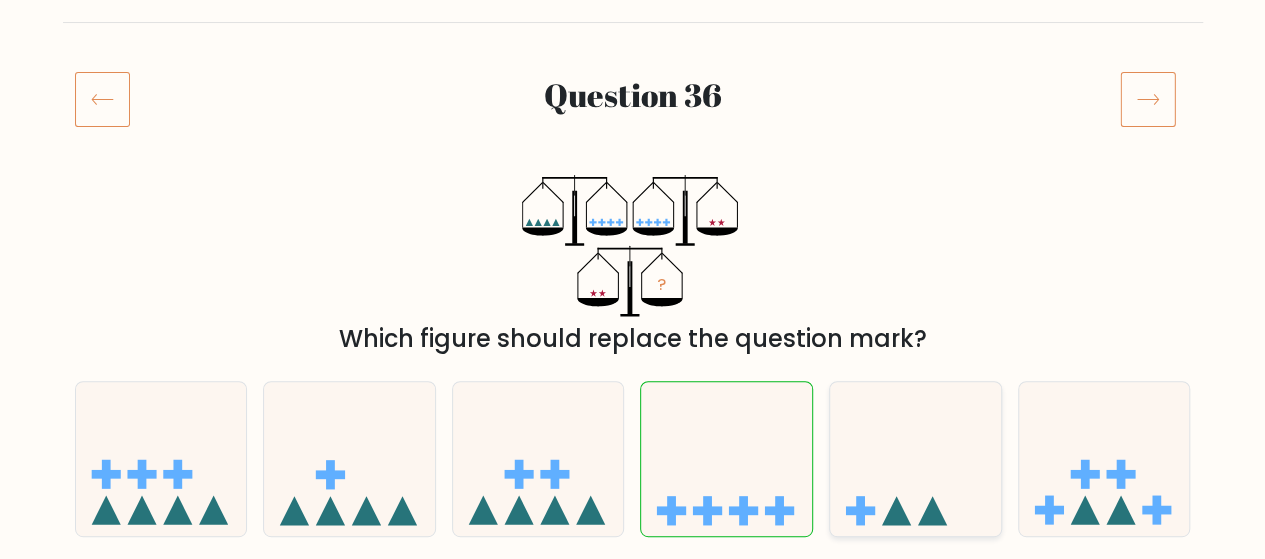 scroll, scrollTop: 300, scrollLeft: 0, axis: vertical 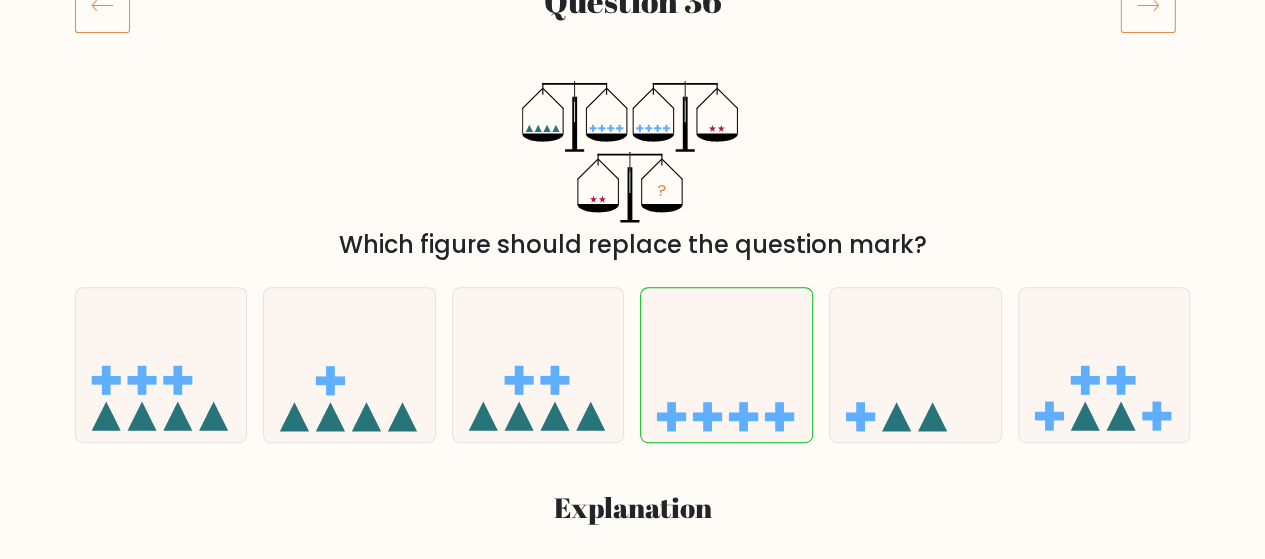 click 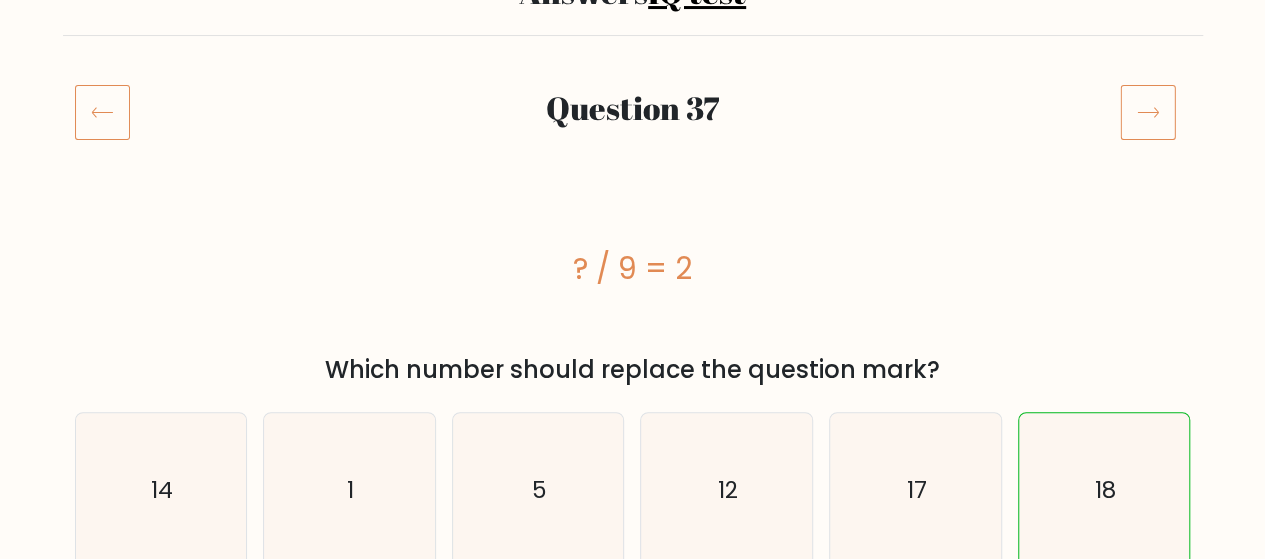 scroll, scrollTop: 0, scrollLeft: 0, axis: both 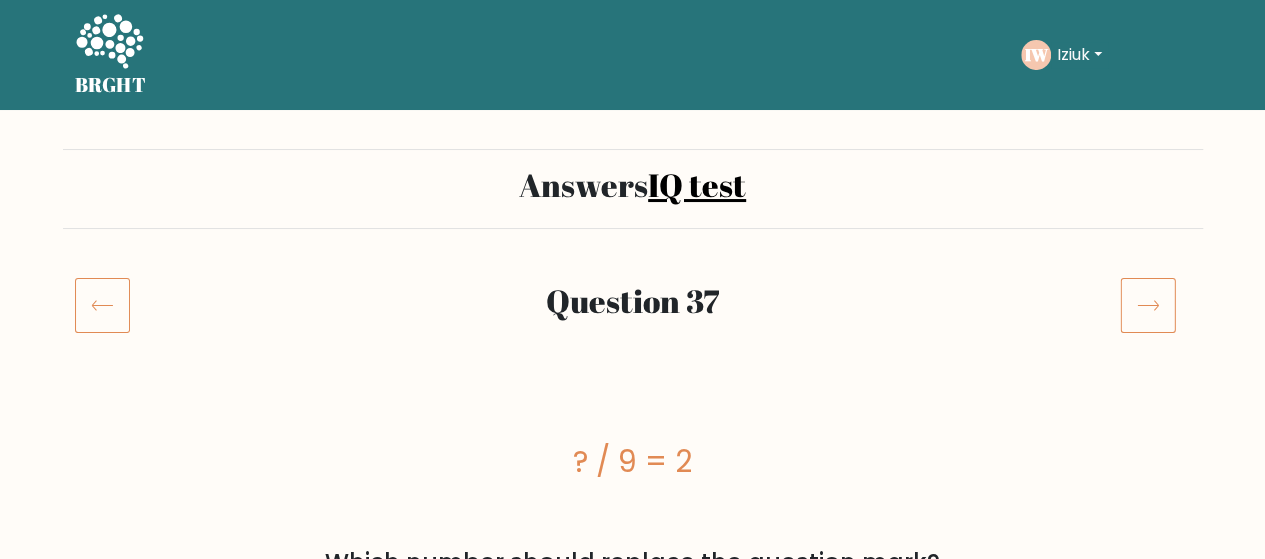 click 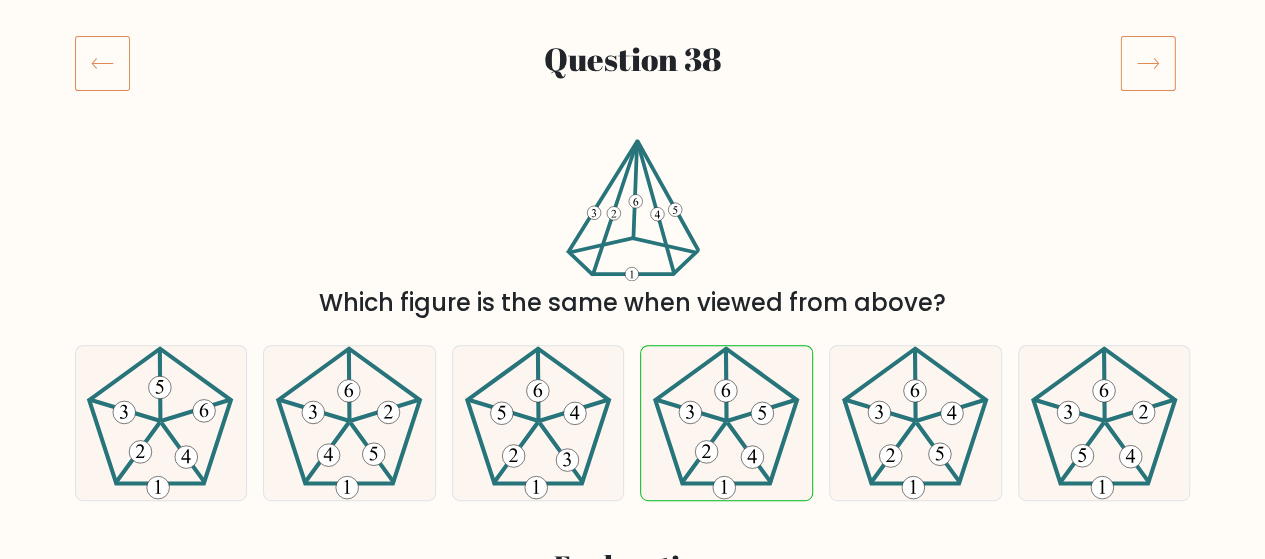 scroll, scrollTop: 100, scrollLeft: 0, axis: vertical 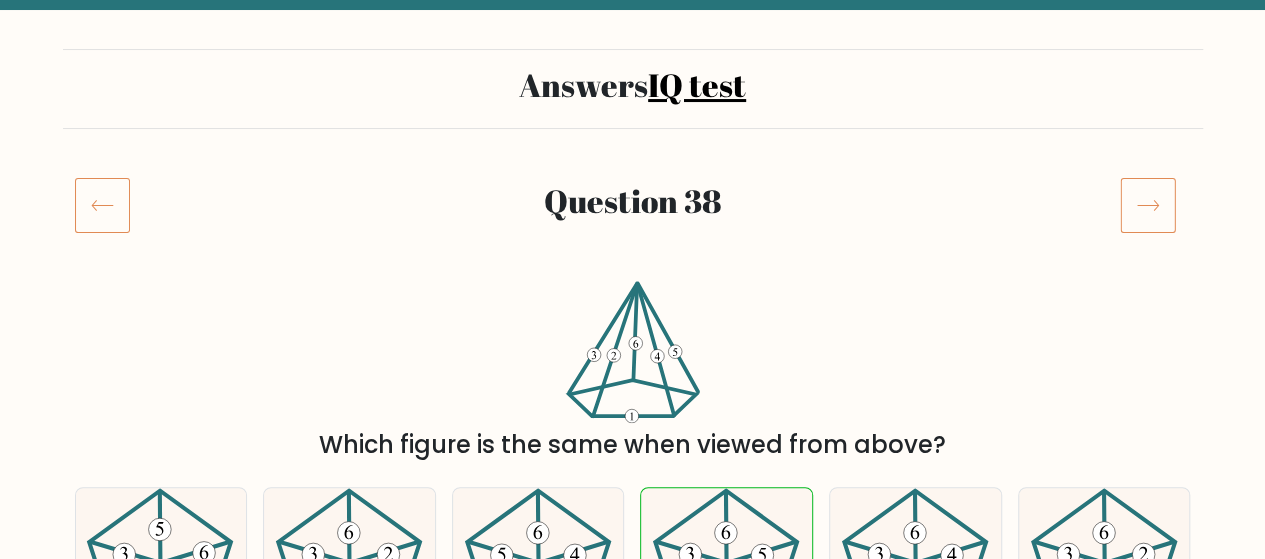click 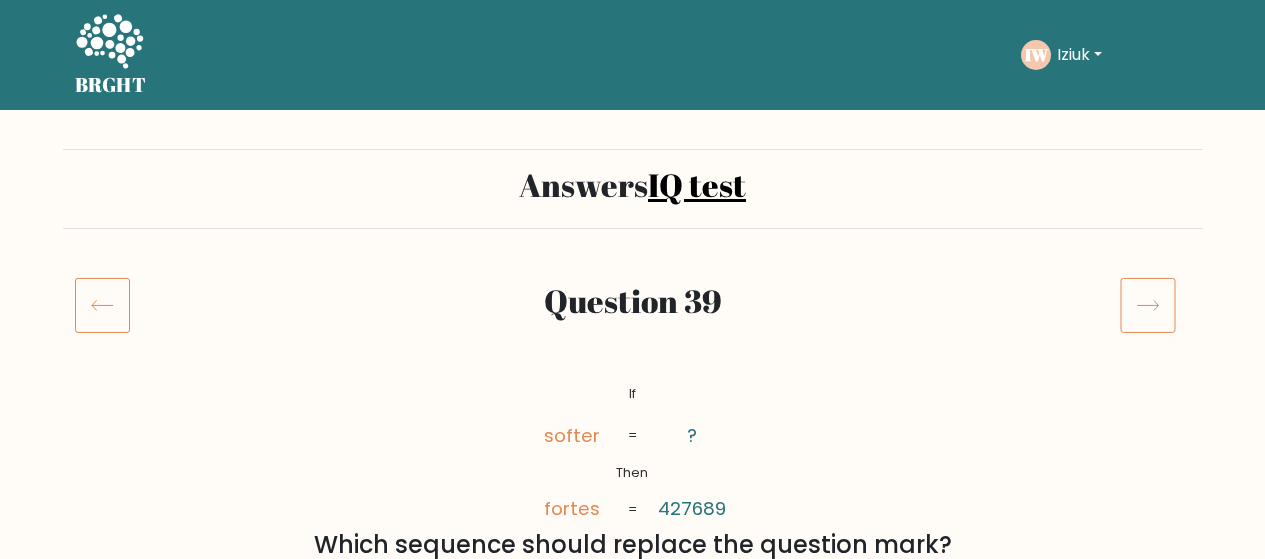 scroll, scrollTop: 0, scrollLeft: 0, axis: both 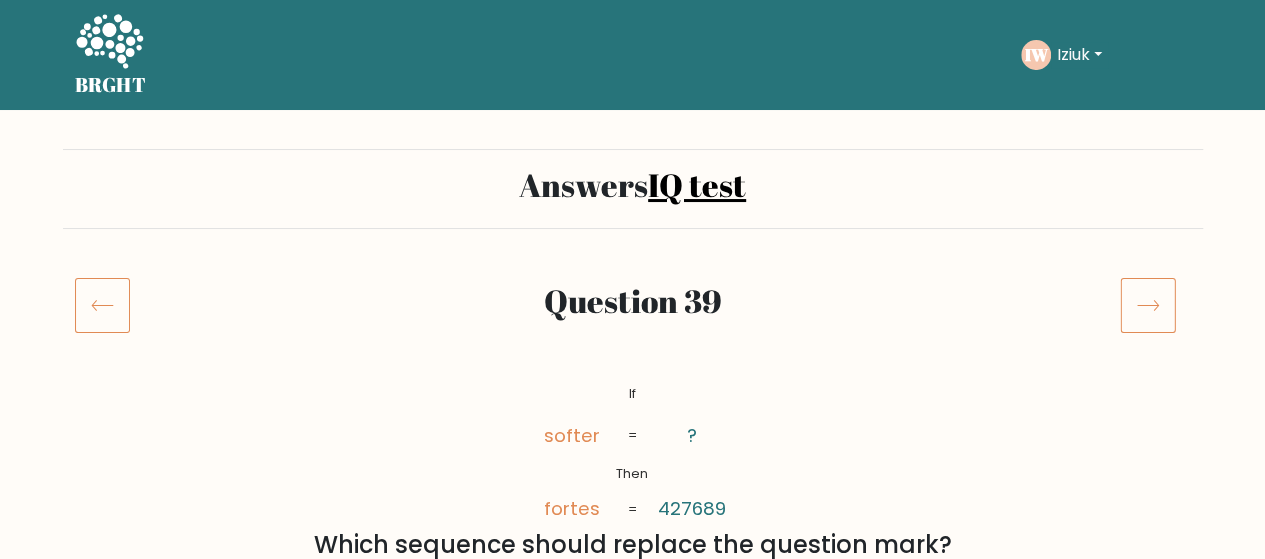 click 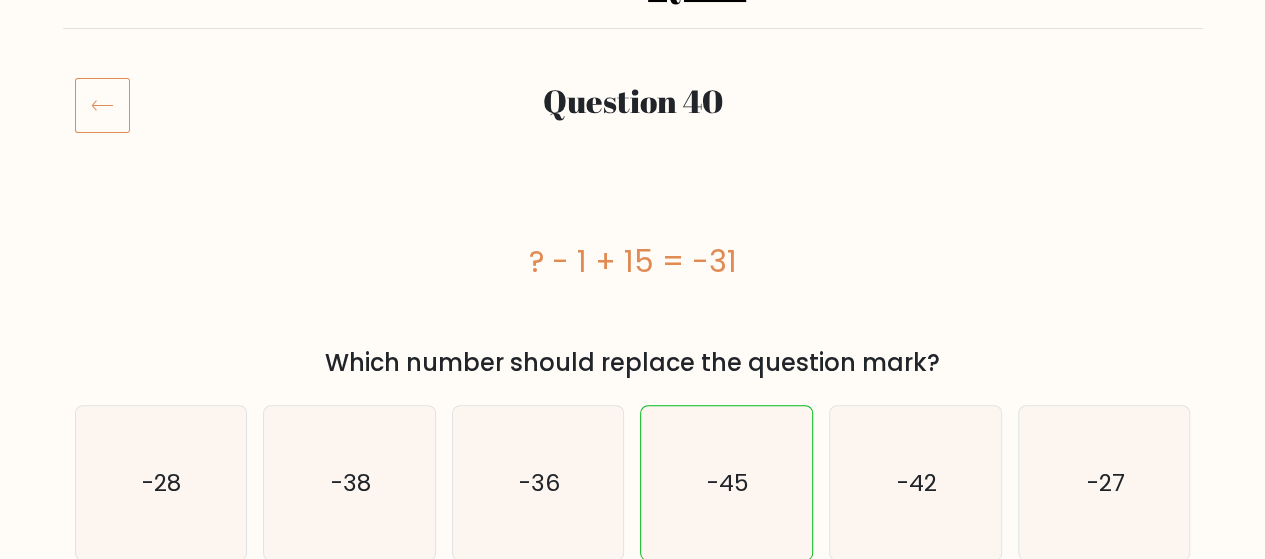 scroll, scrollTop: 0, scrollLeft: 0, axis: both 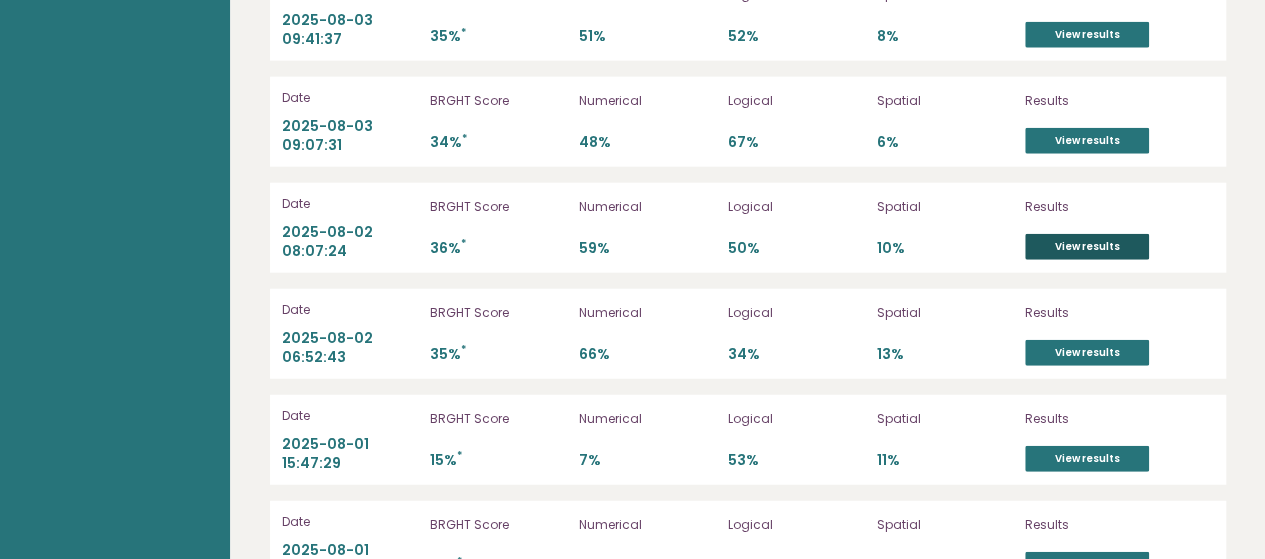 click on "View results" at bounding box center (1087, 247) 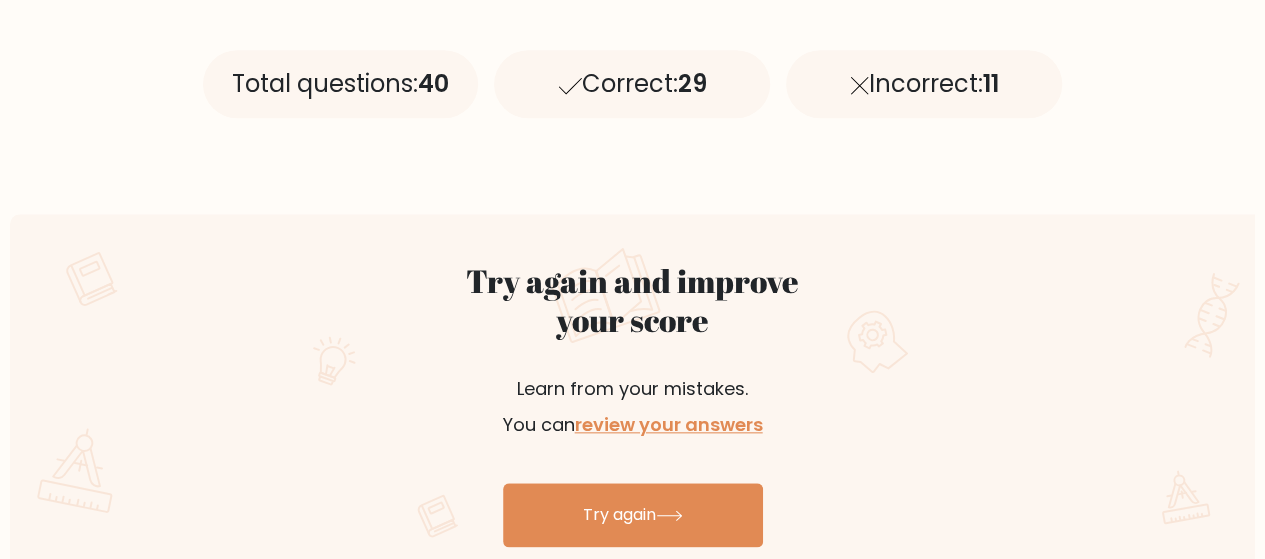 scroll, scrollTop: 1000, scrollLeft: 0, axis: vertical 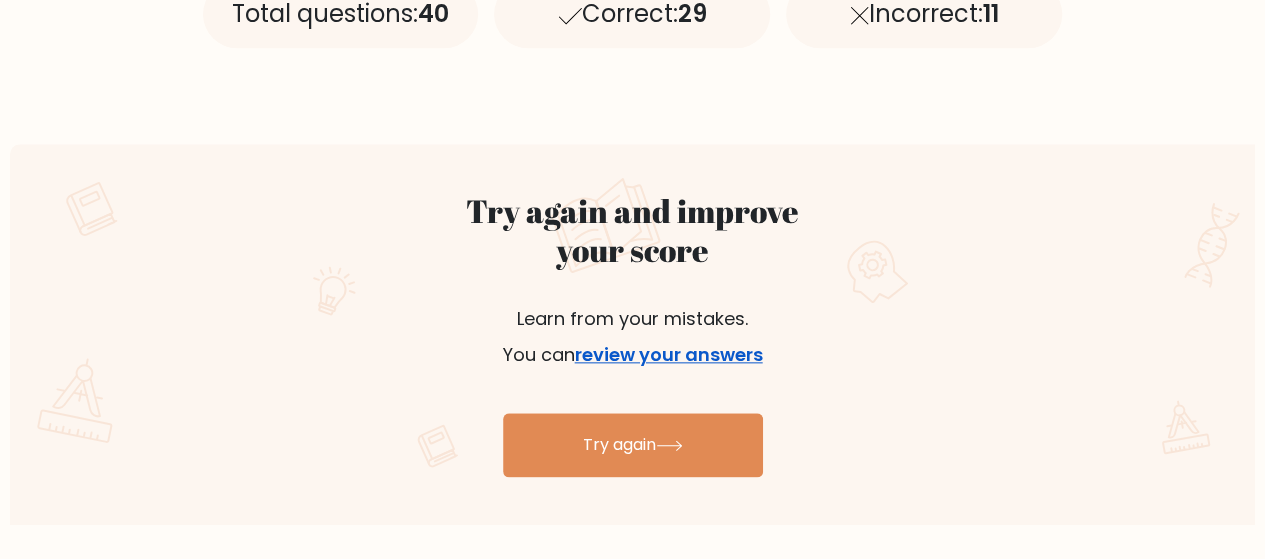 click on "review your answers" at bounding box center [669, 354] 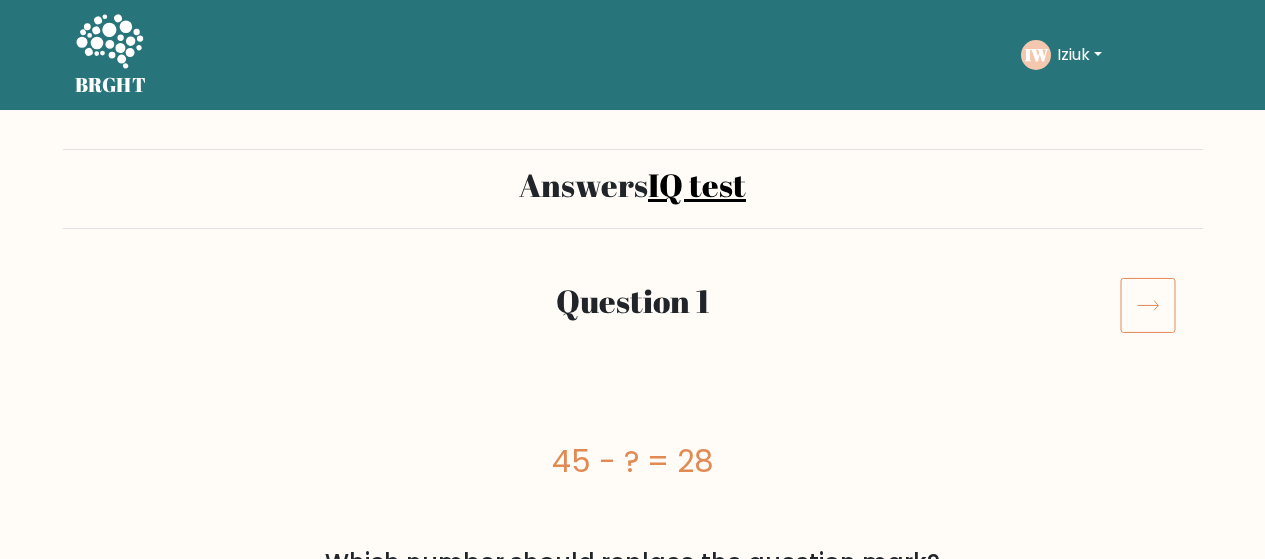 scroll, scrollTop: 0, scrollLeft: 0, axis: both 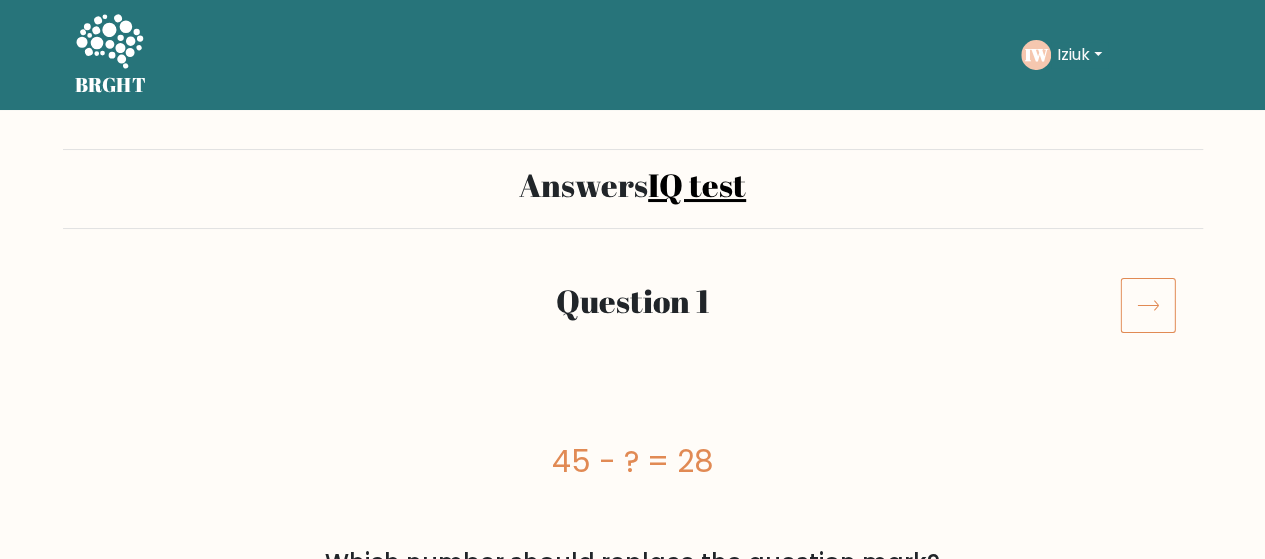 click 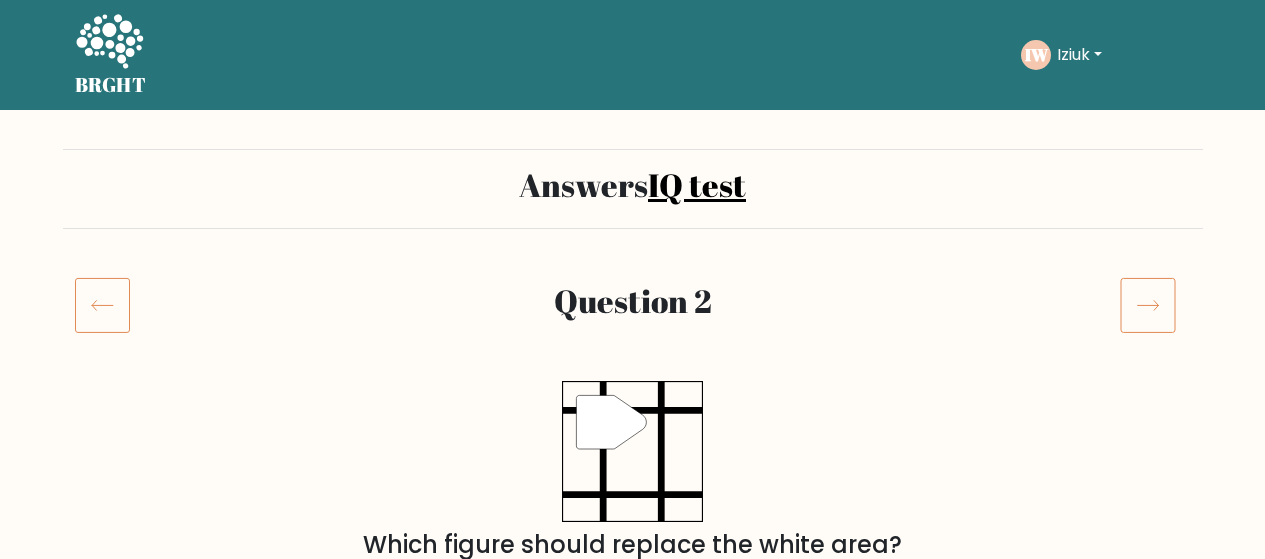 scroll, scrollTop: 0, scrollLeft: 0, axis: both 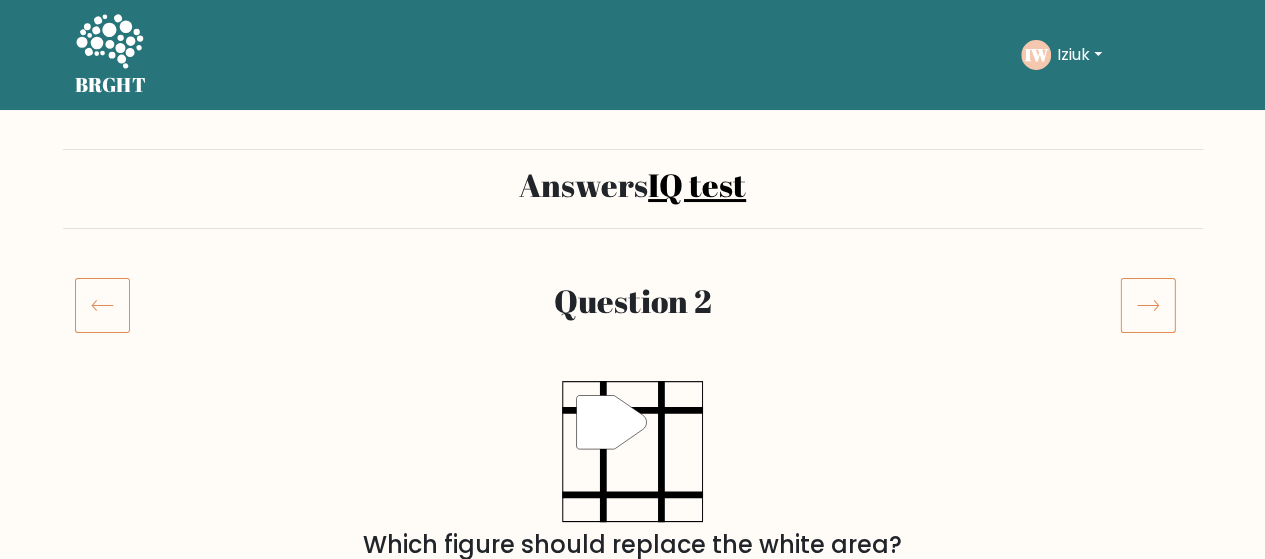 click 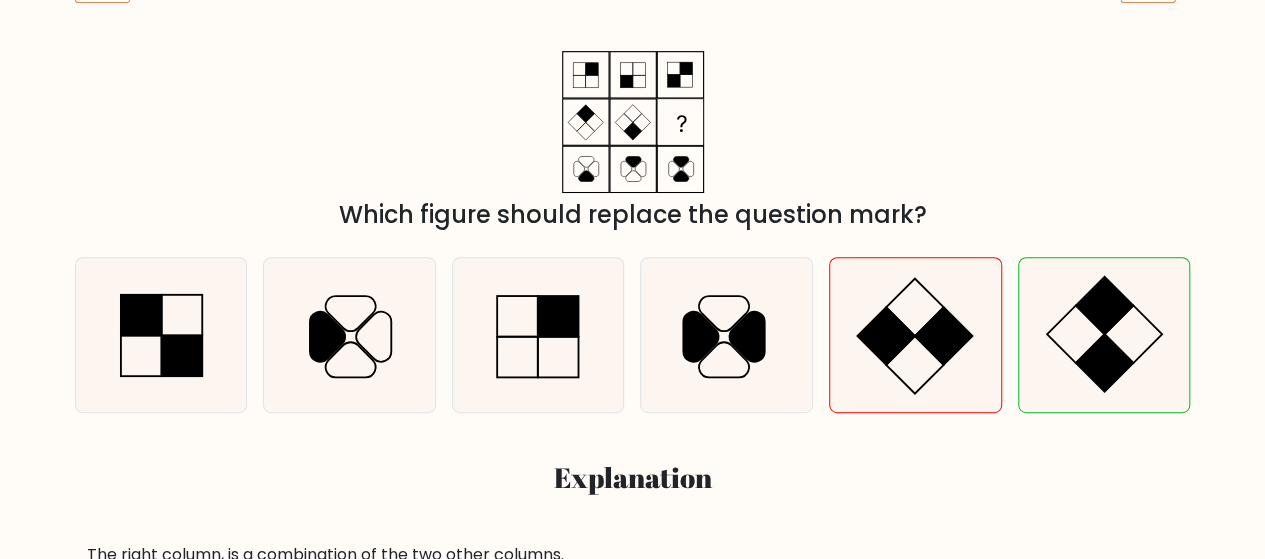scroll, scrollTop: 300, scrollLeft: 0, axis: vertical 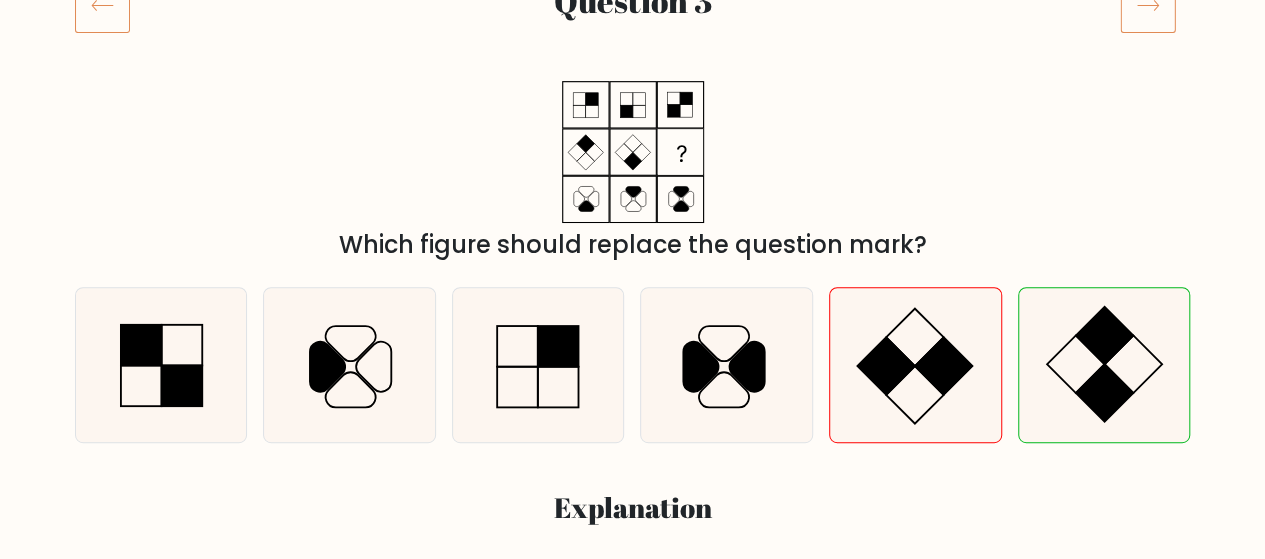 click 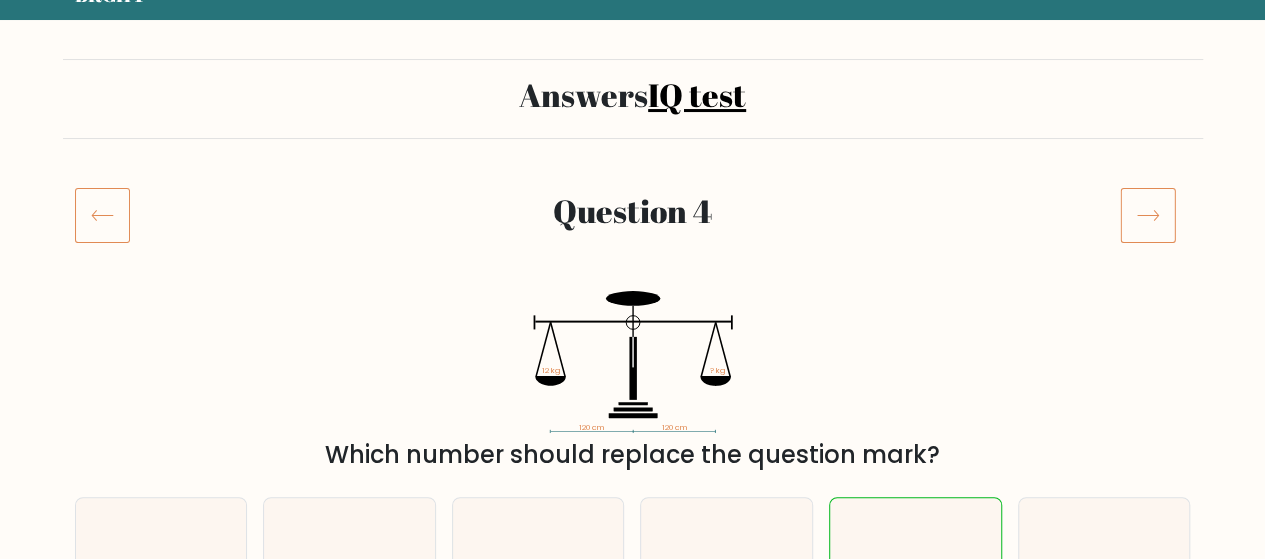 scroll, scrollTop: 200, scrollLeft: 0, axis: vertical 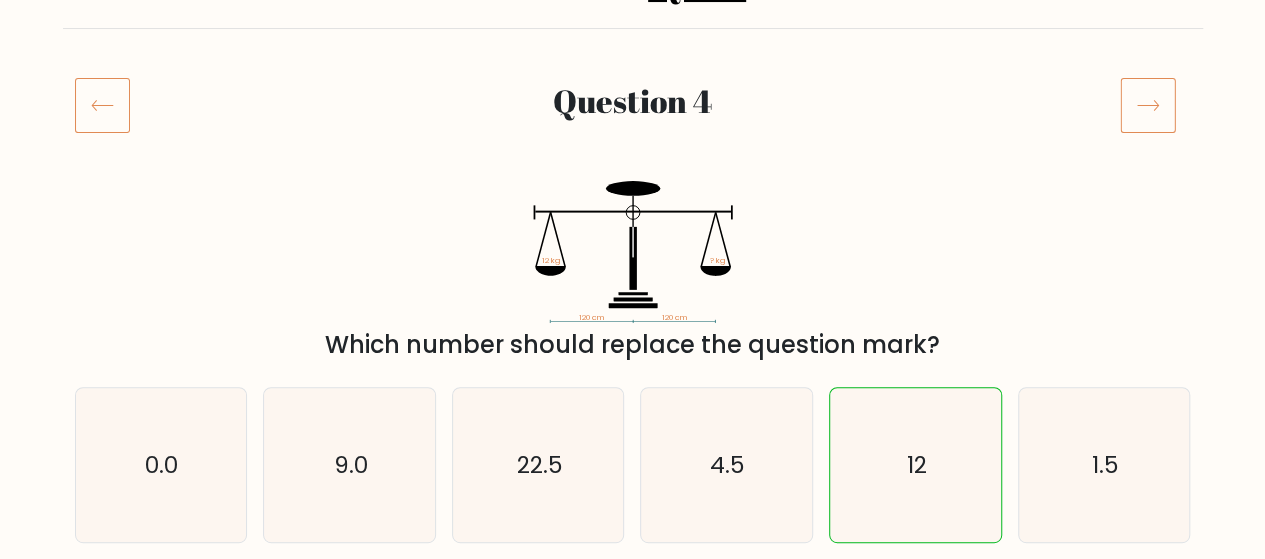 click 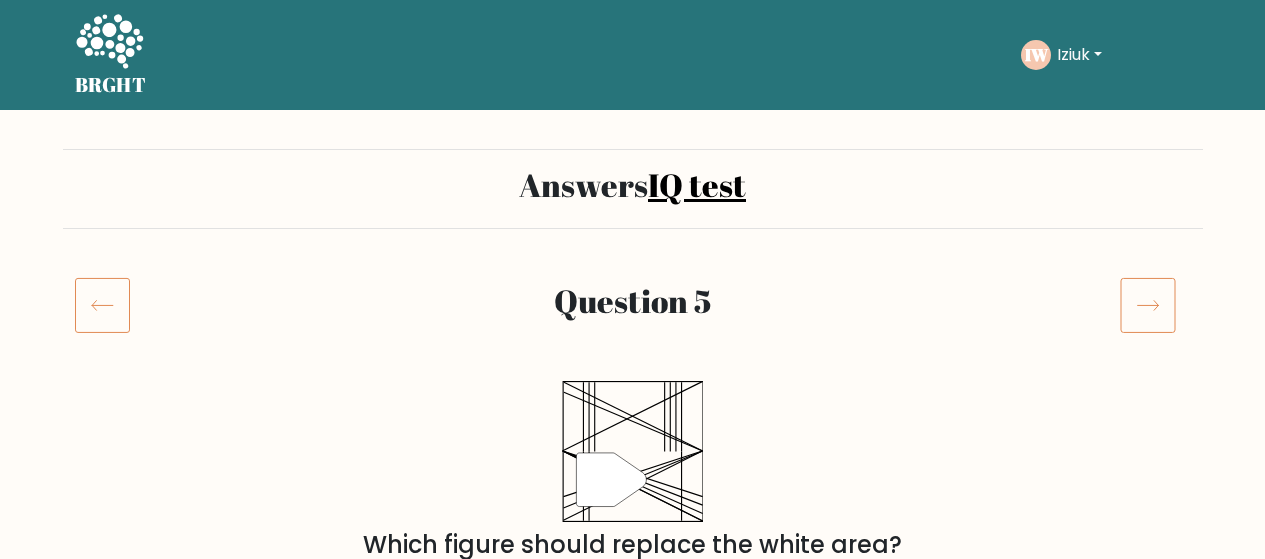 scroll, scrollTop: 0, scrollLeft: 0, axis: both 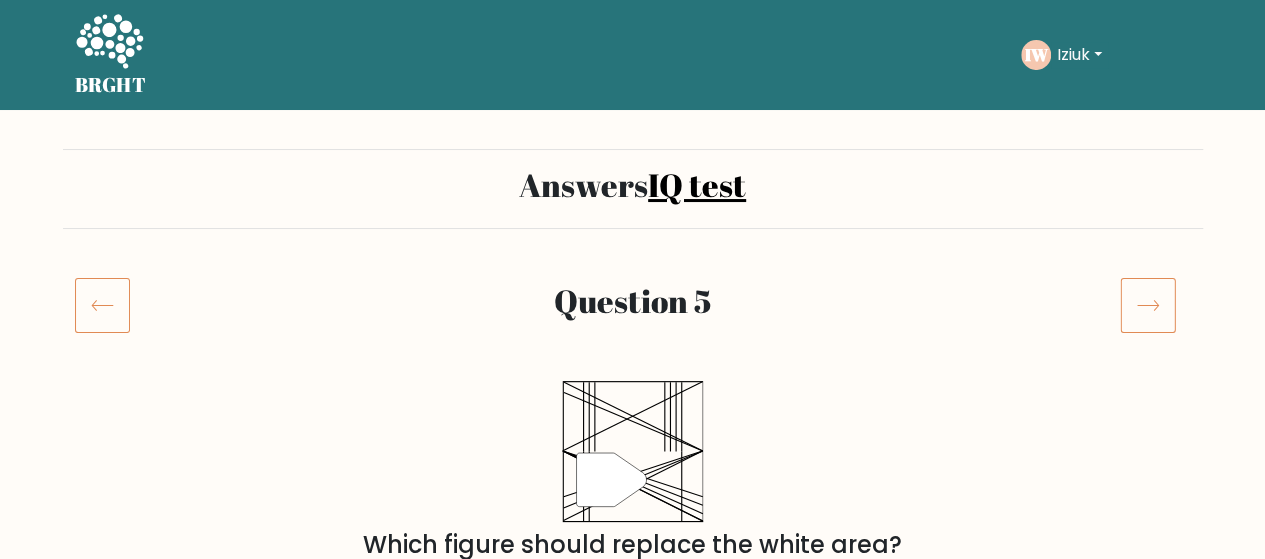 click 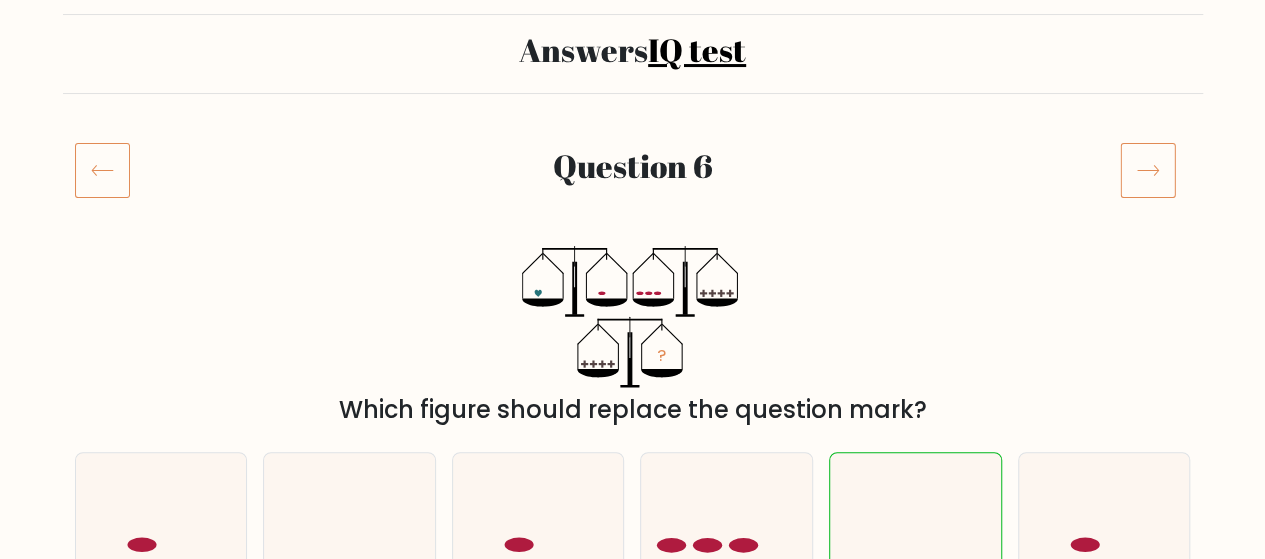 scroll, scrollTop: 200, scrollLeft: 0, axis: vertical 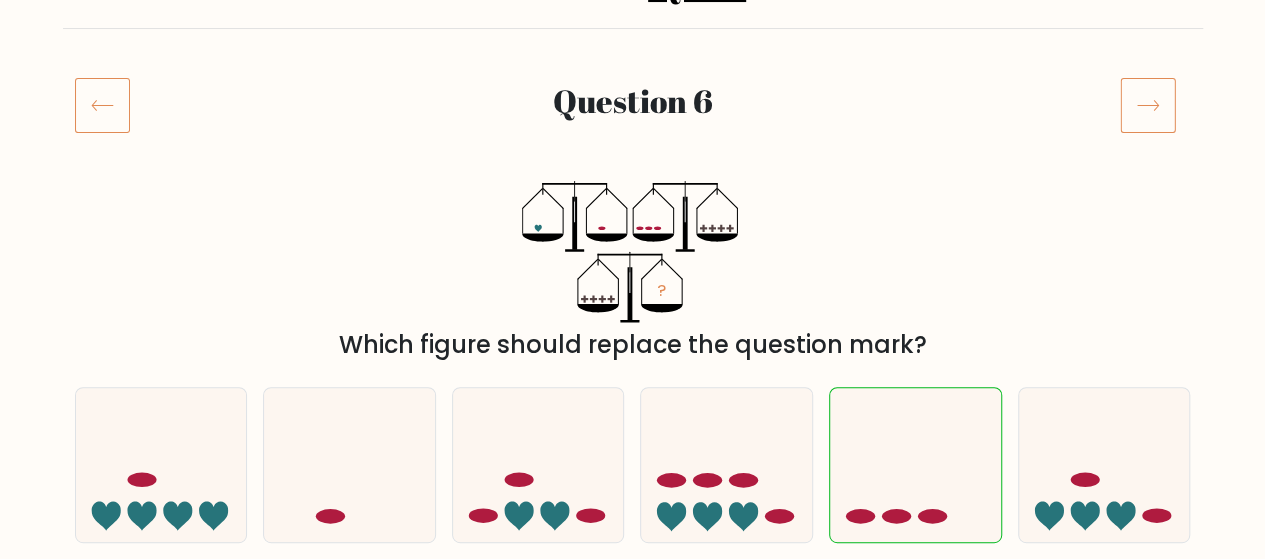 click 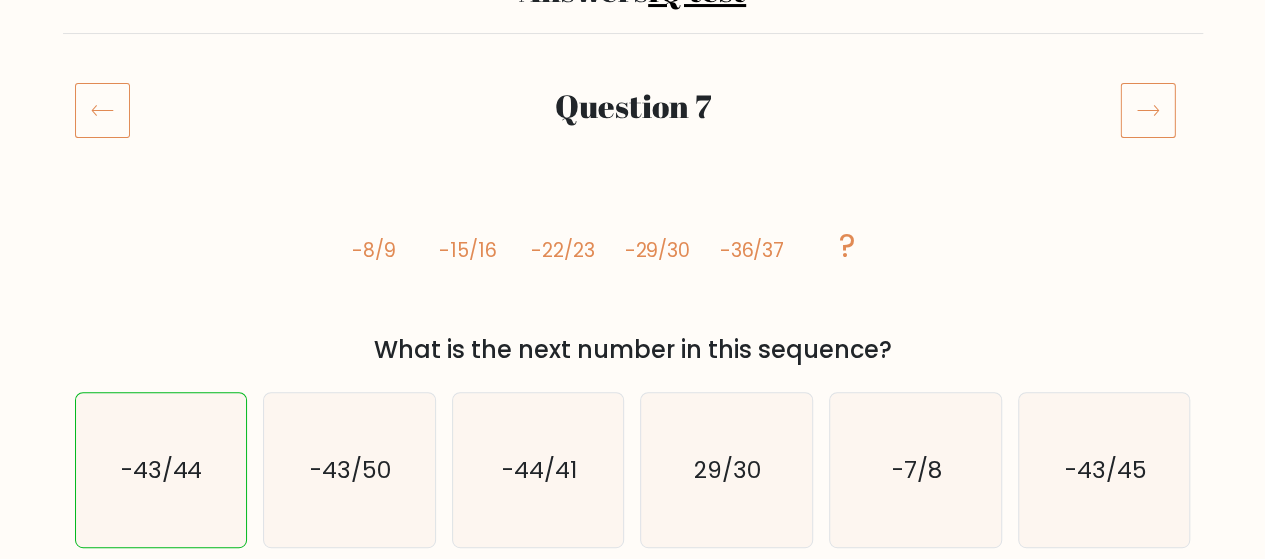 scroll, scrollTop: 200, scrollLeft: 0, axis: vertical 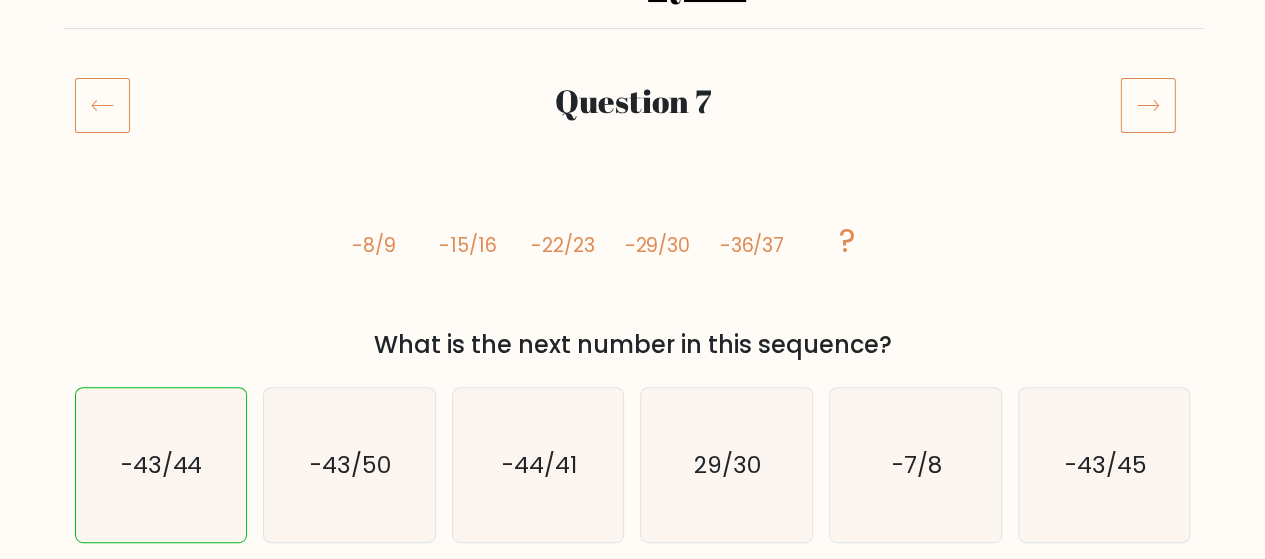 click 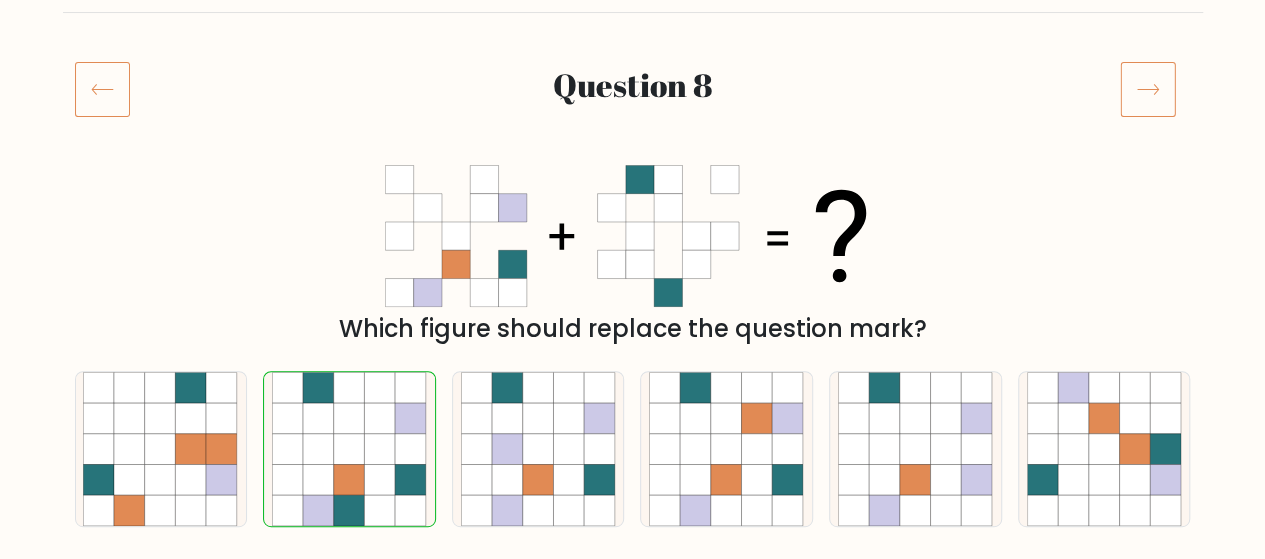 scroll, scrollTop: 200, scrollLeft: 0, axis: vertical 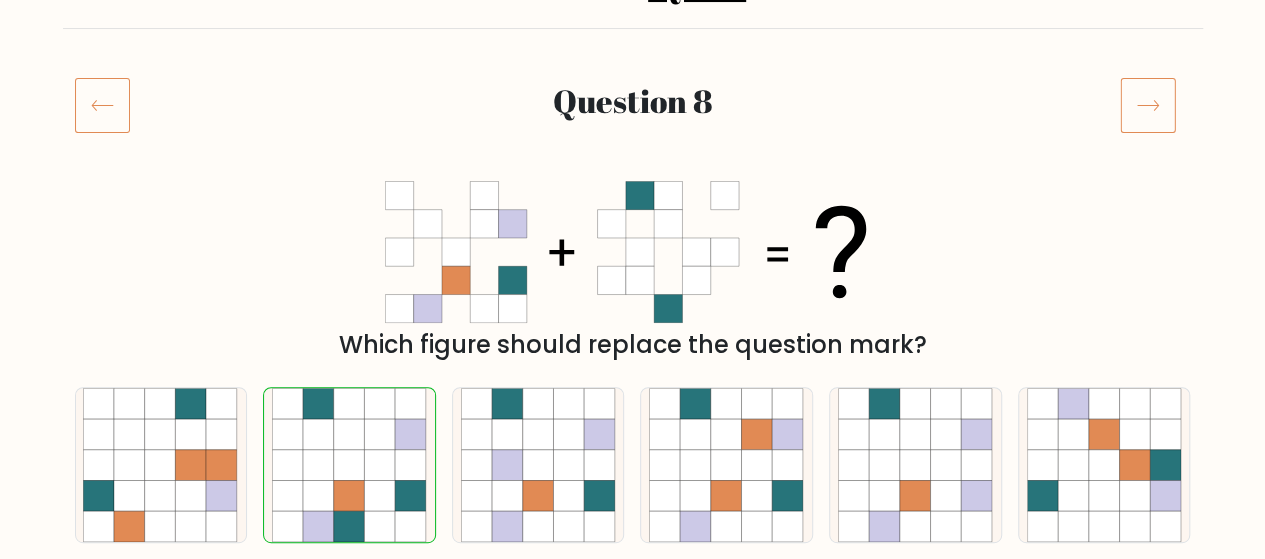 click 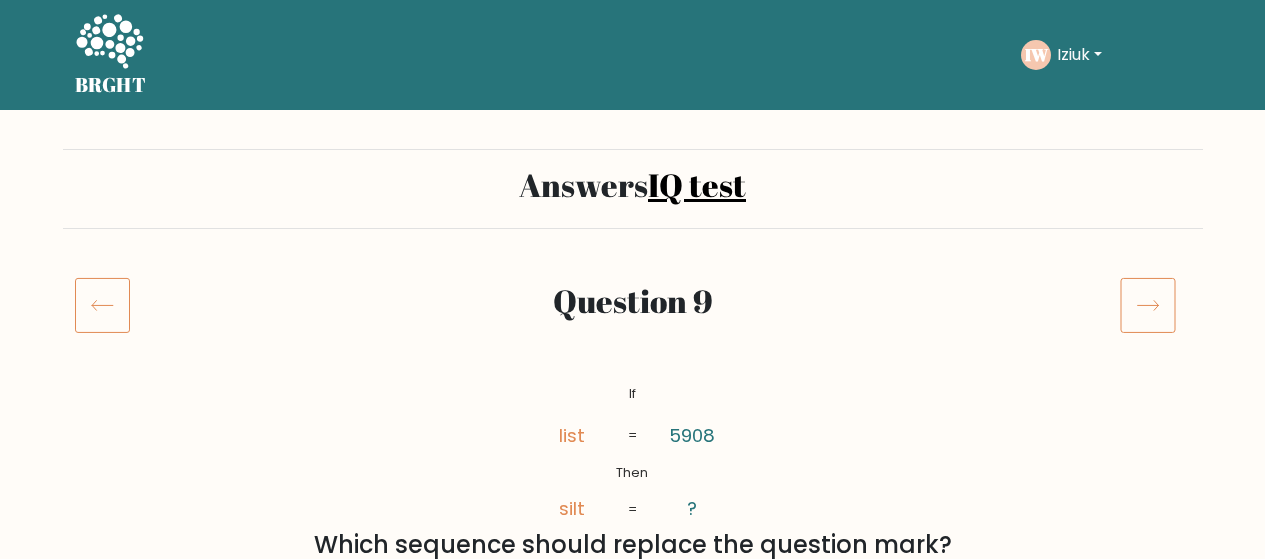 scroll, scrollTop: 0, scrollLeft: 0, axis: both 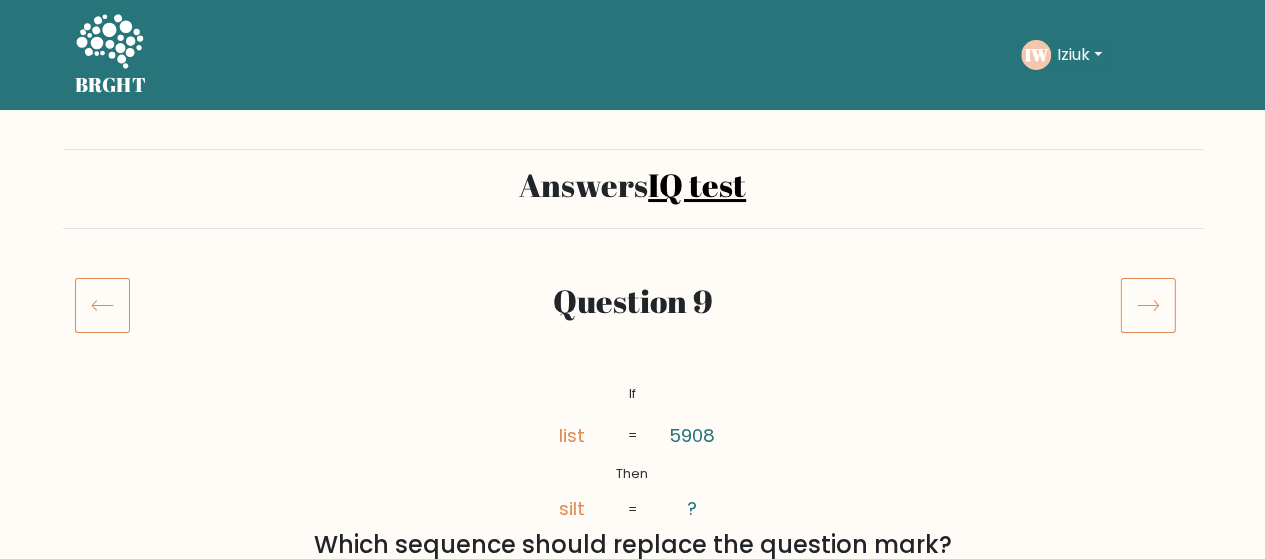 click 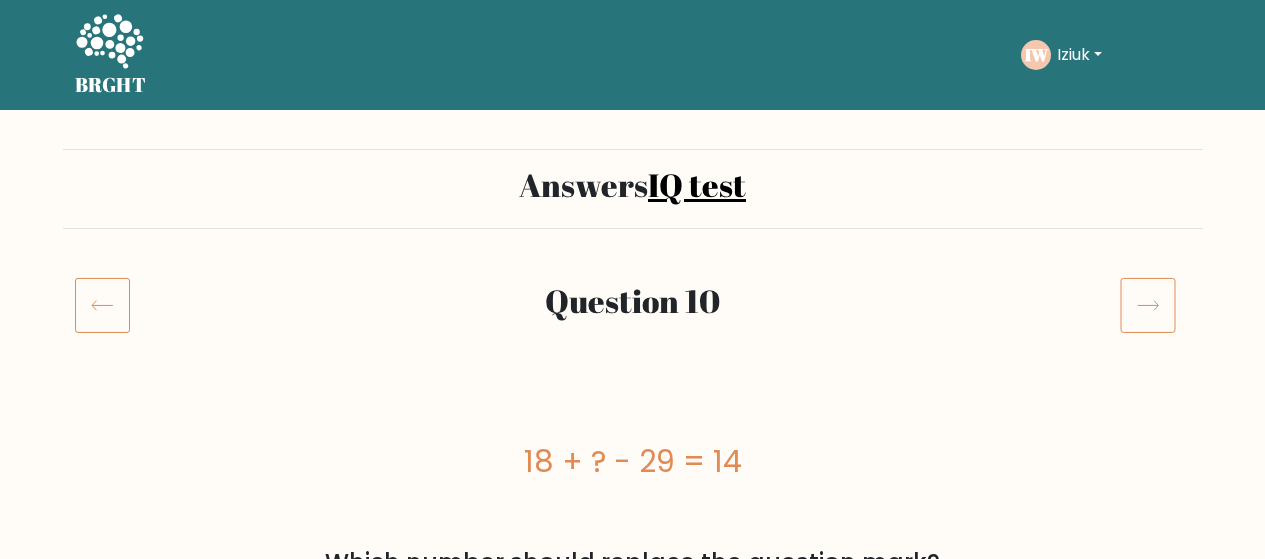 scroll, scrollTop: 0, scrollLeft: 0, axis: both 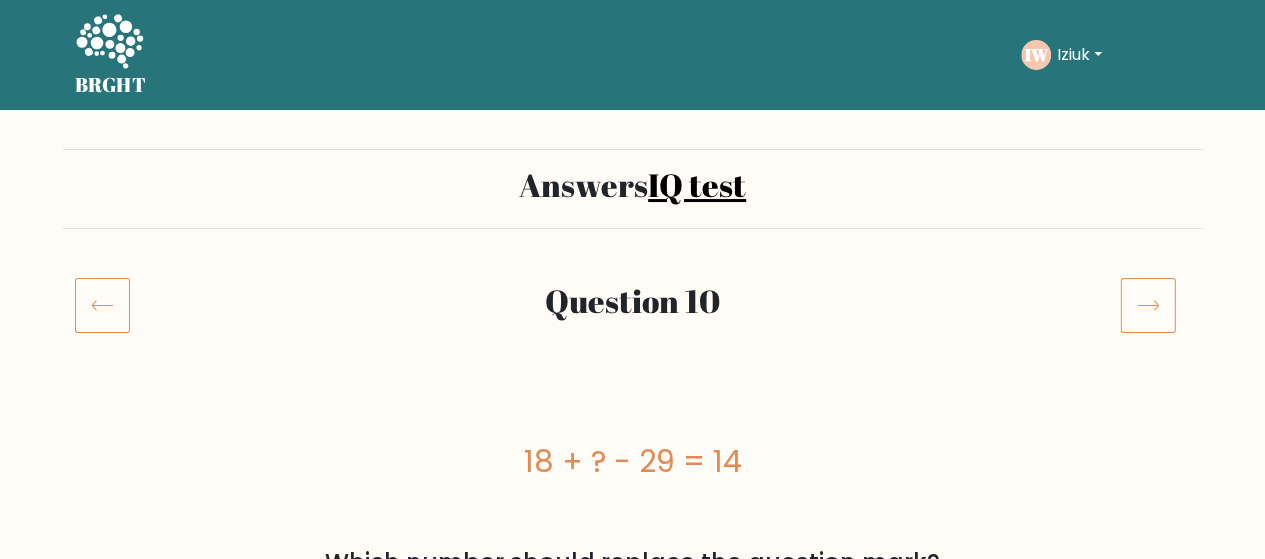click 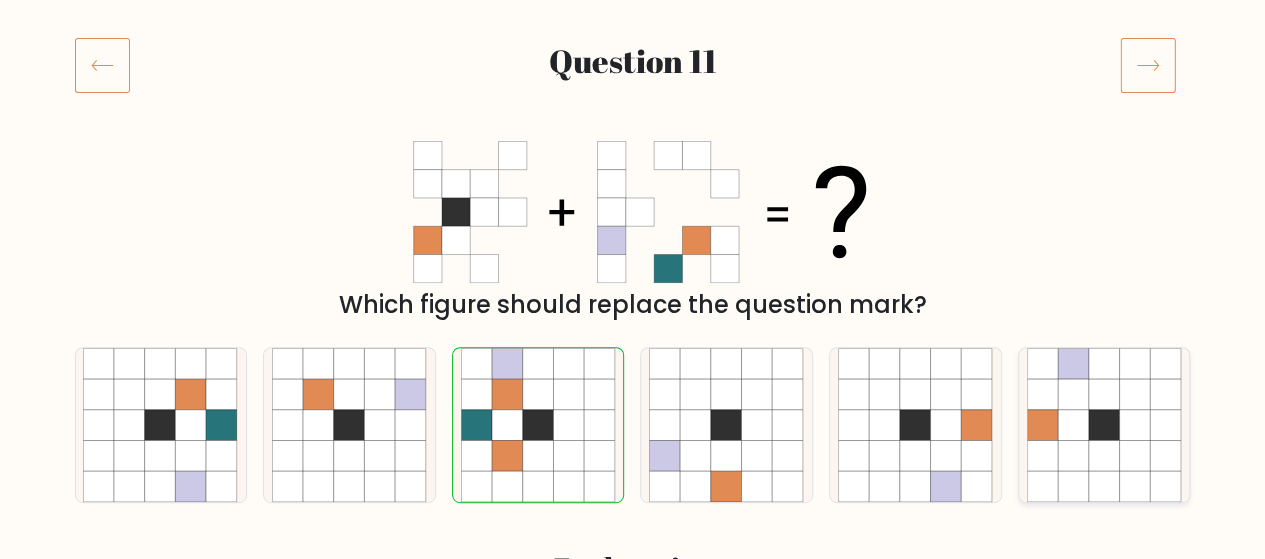 scroll, scrollTop: 300, scrollLeft: 0, axis: vertical 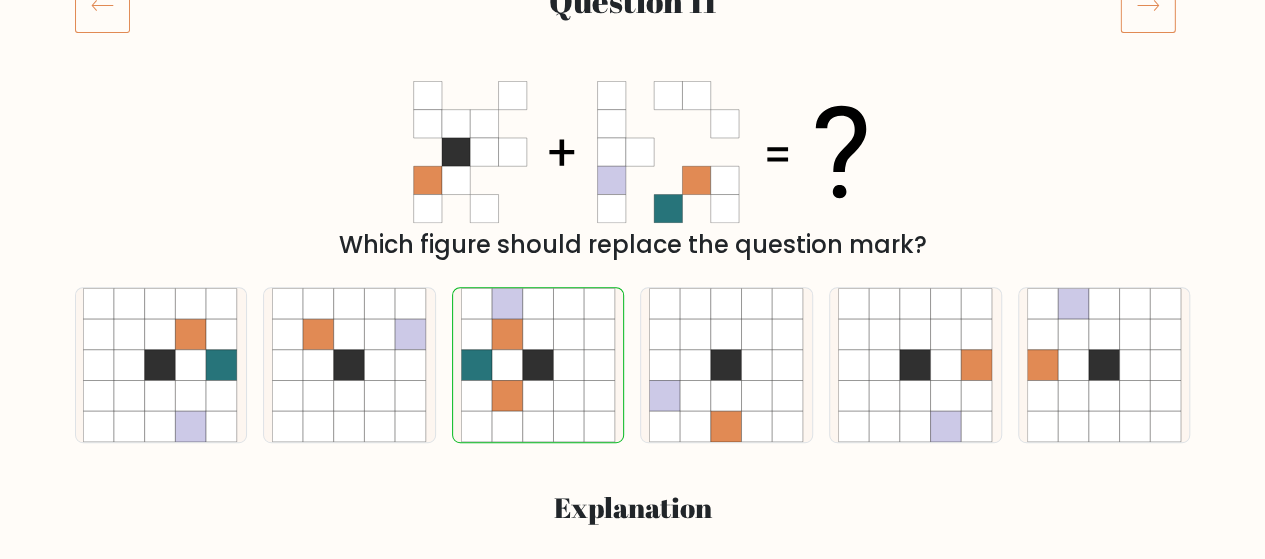 click 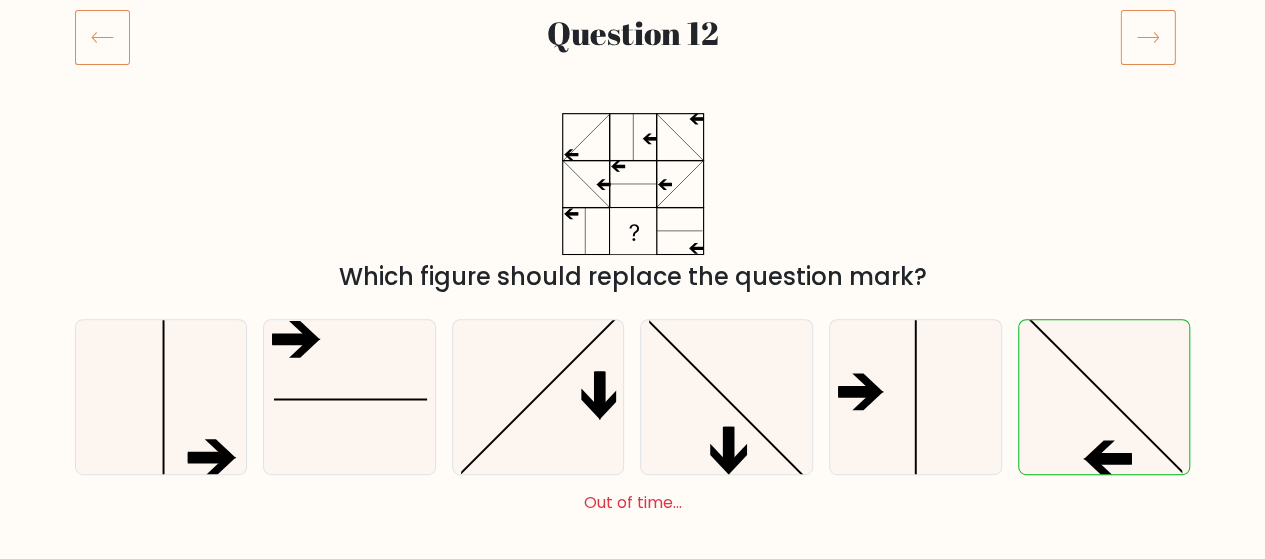 scroll, scrollTop: 300, scrollLeft: 0, axis: vertical 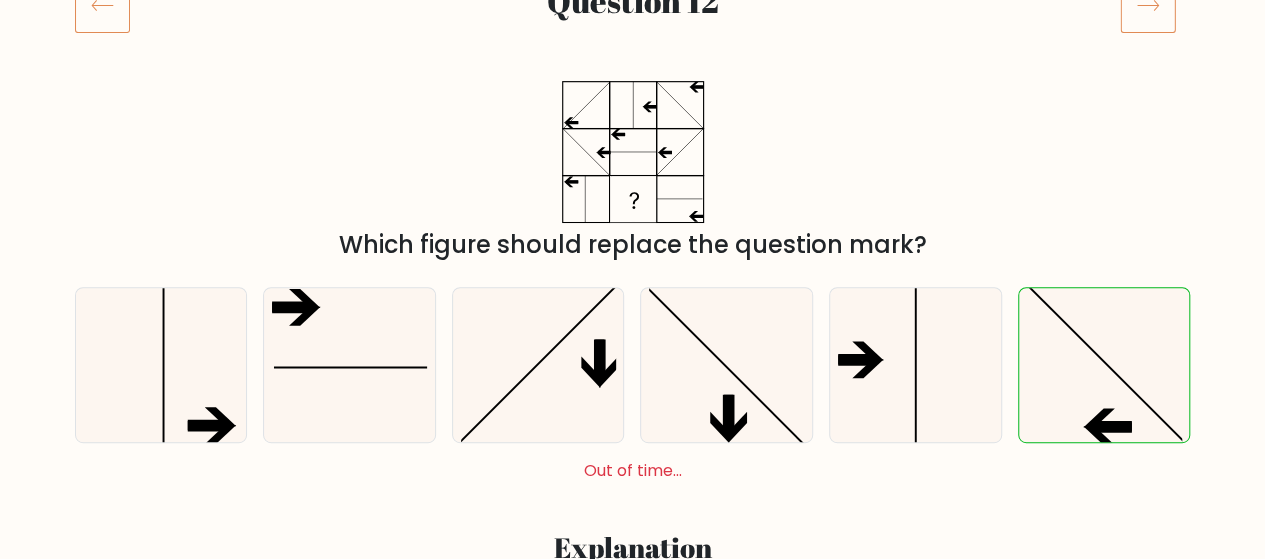 click 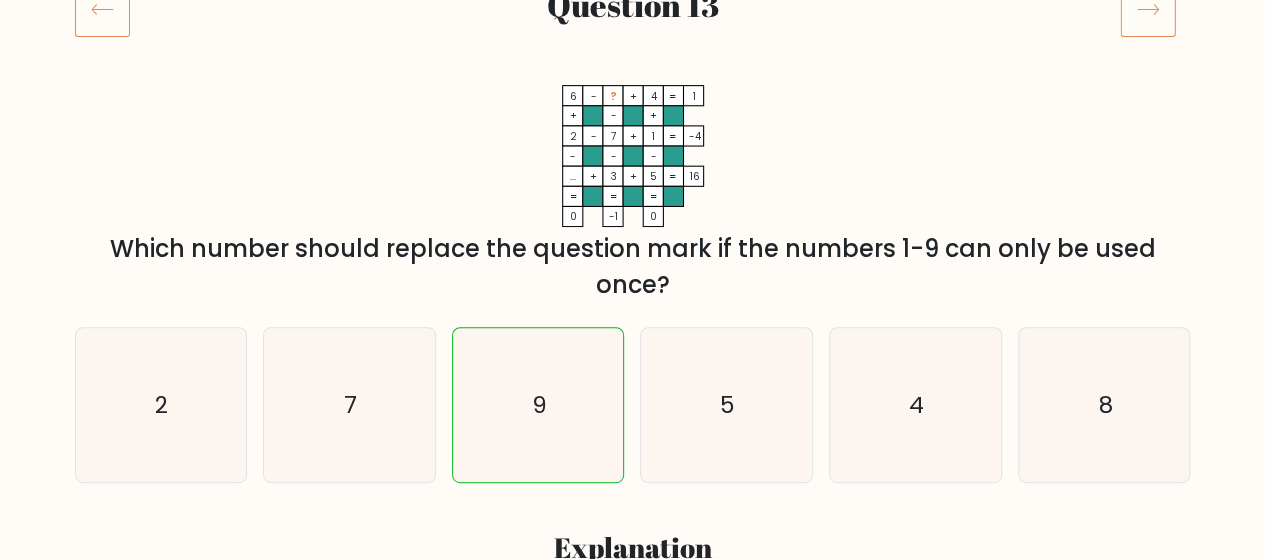 scroll, scrollTop: 100, scrollLeft: 0, axis: vertical 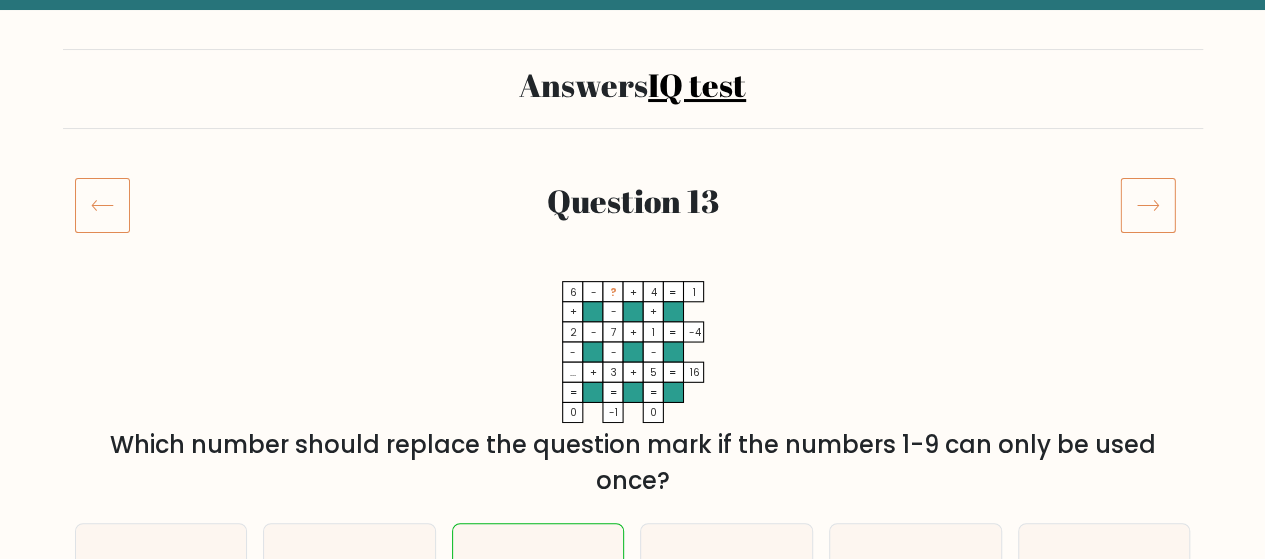 click 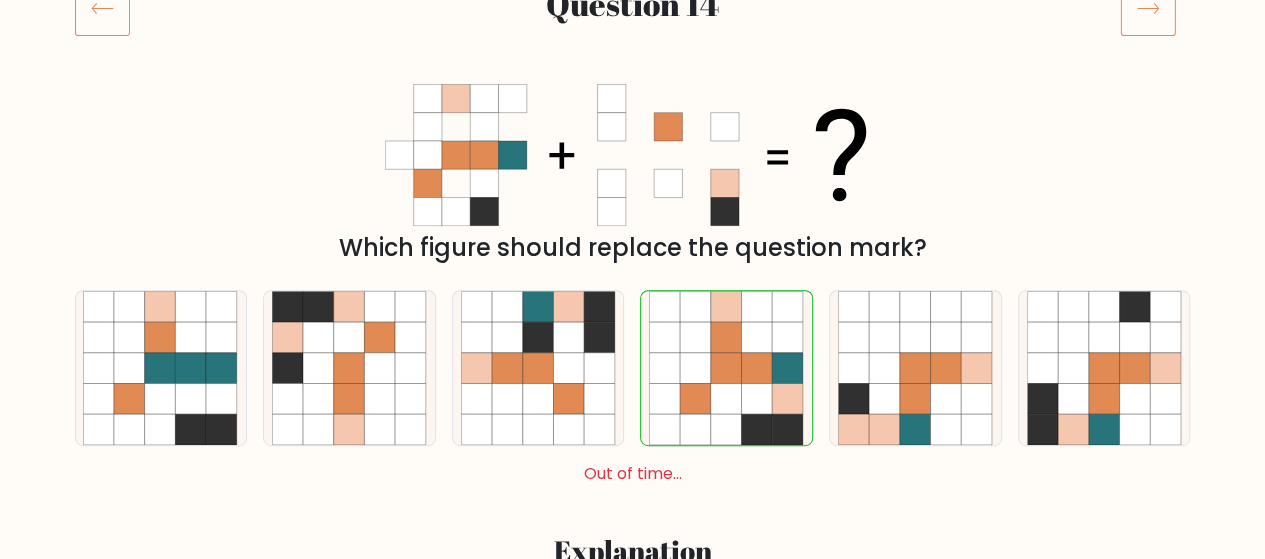 scroll, scrollTop: 300, scrollLeft: 0, axis: vertical 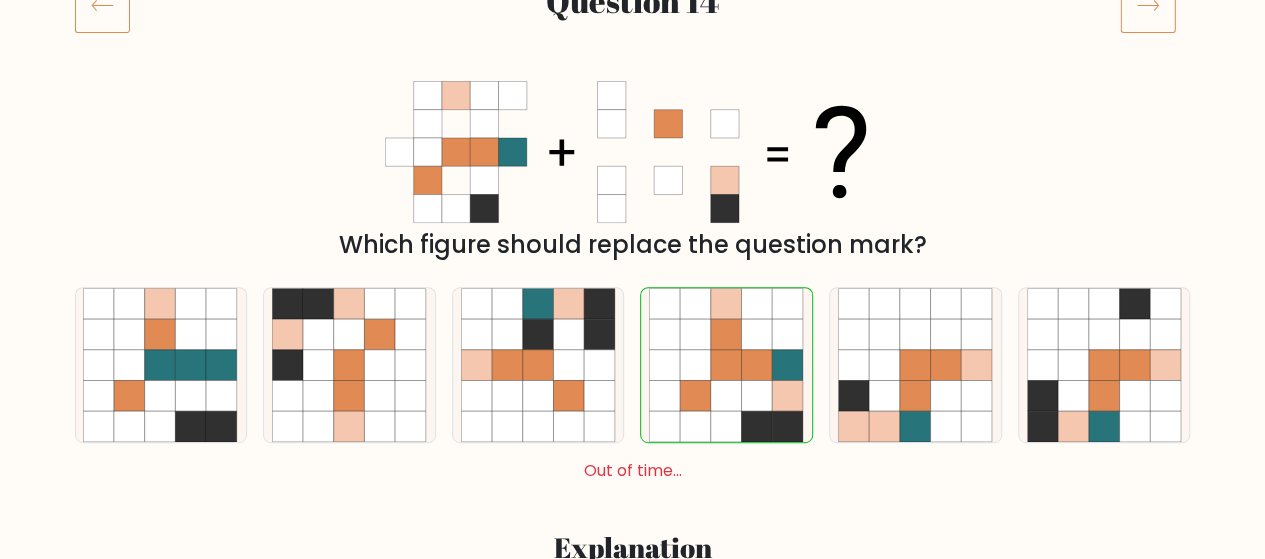click 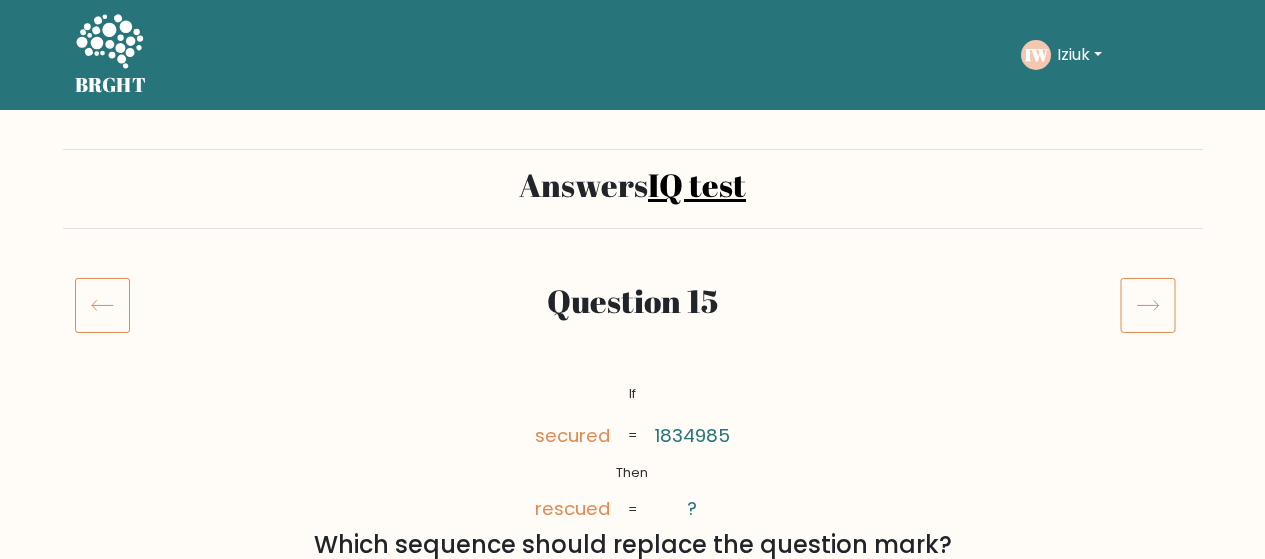 scroll, scrollTop: 0, scrollLeft: 0, axis: both 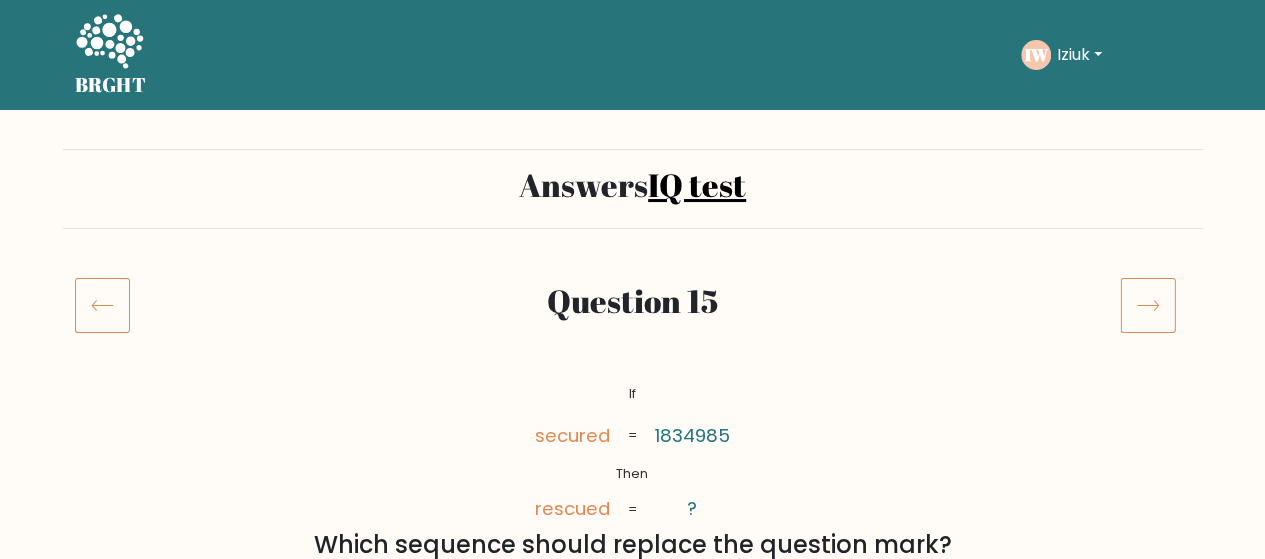 click 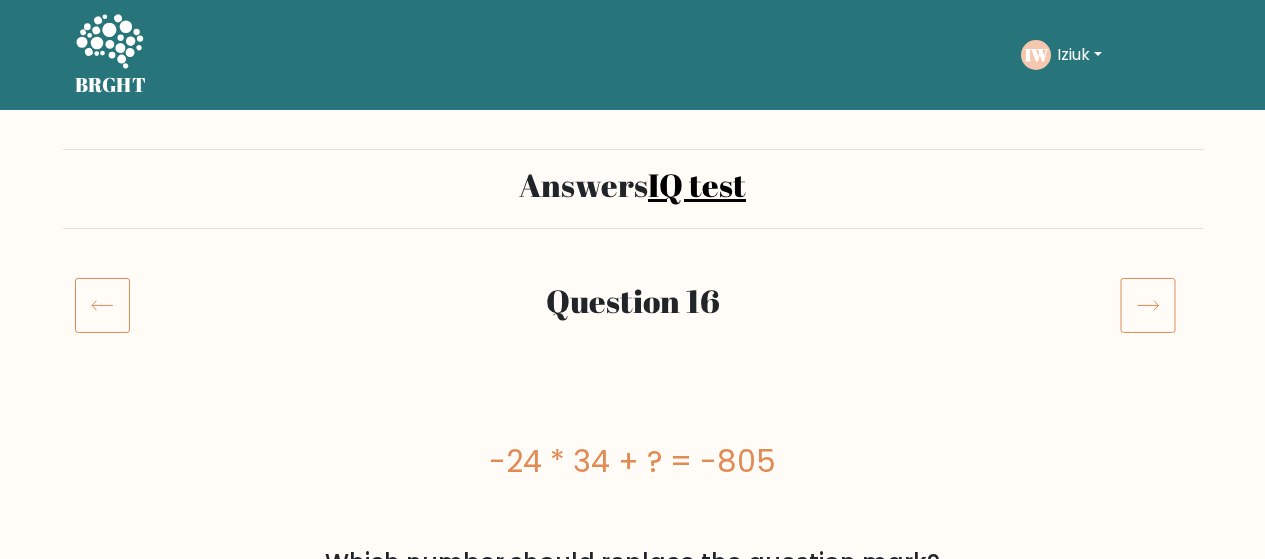 scroll, scrollTop: 0, scrollLeft: 0, axis: both 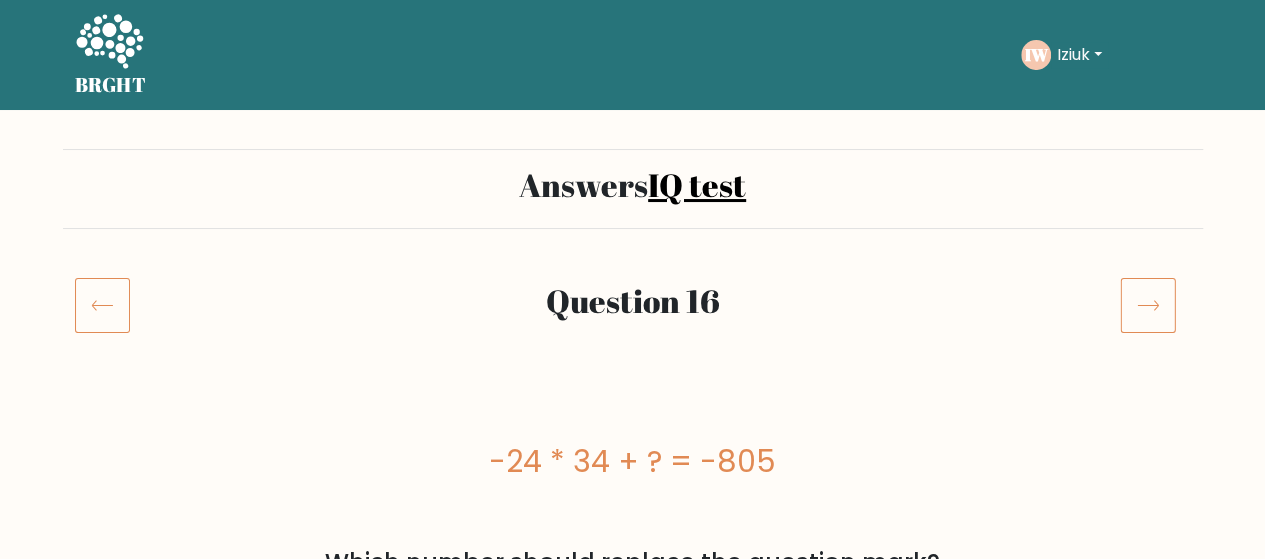 click 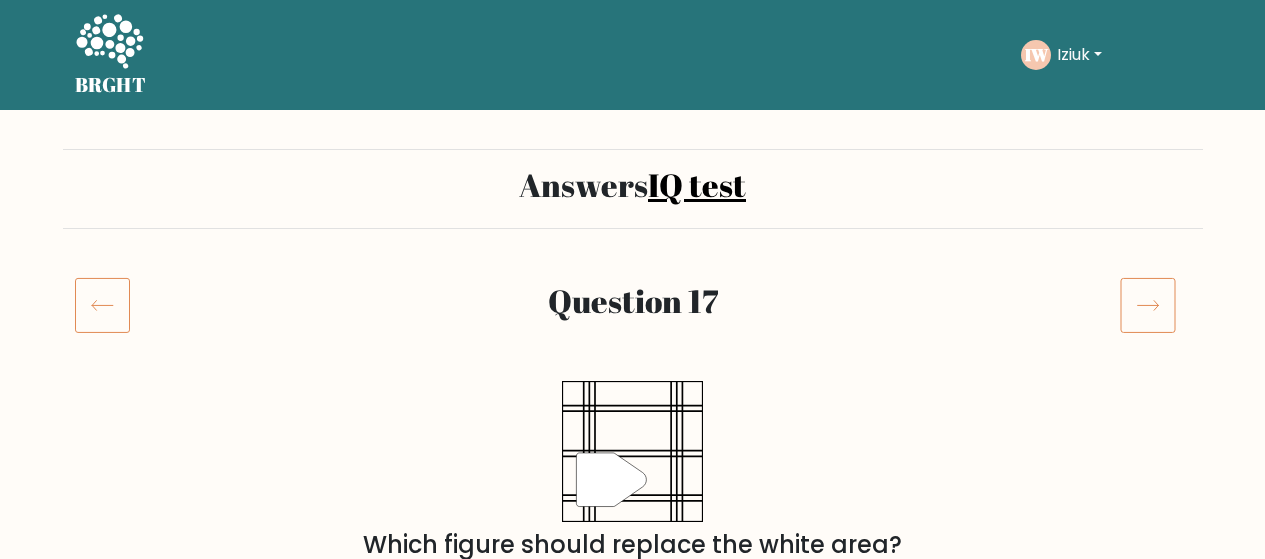 scroll, scrollTop: 0, scrollLeft: 0, axis: both 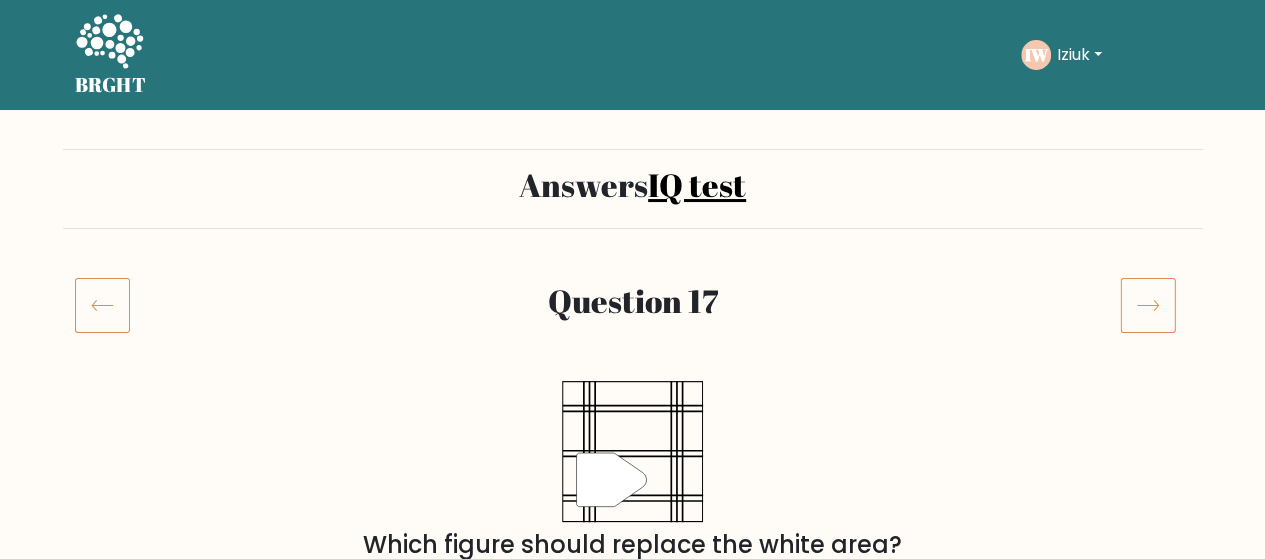 click 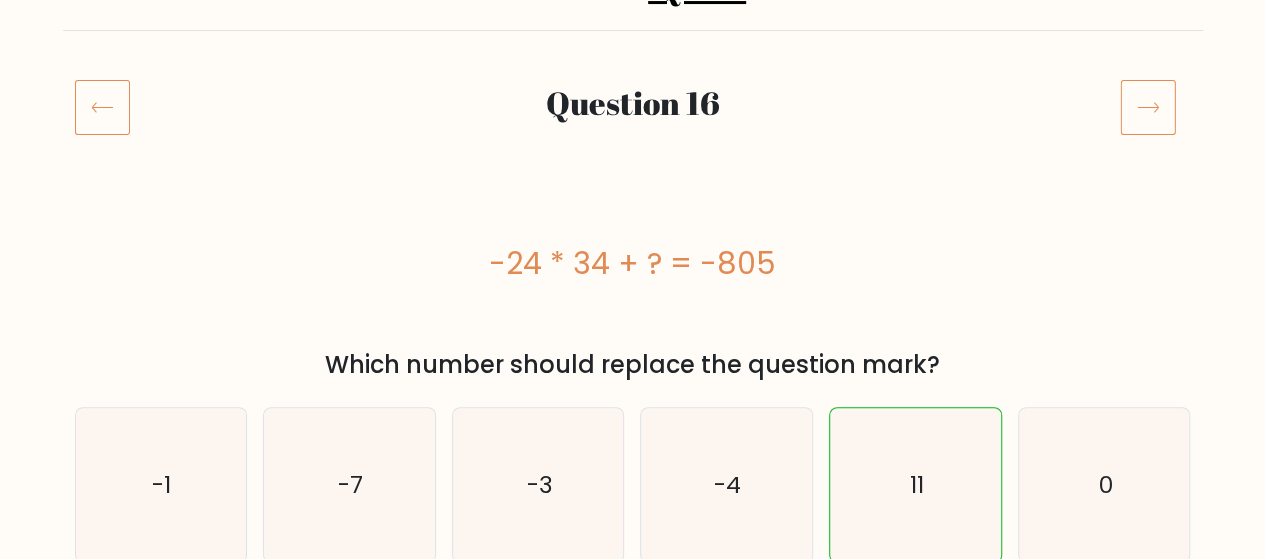 scroll, scrollTop: 200, scrollLeft: 0, axis: vertical 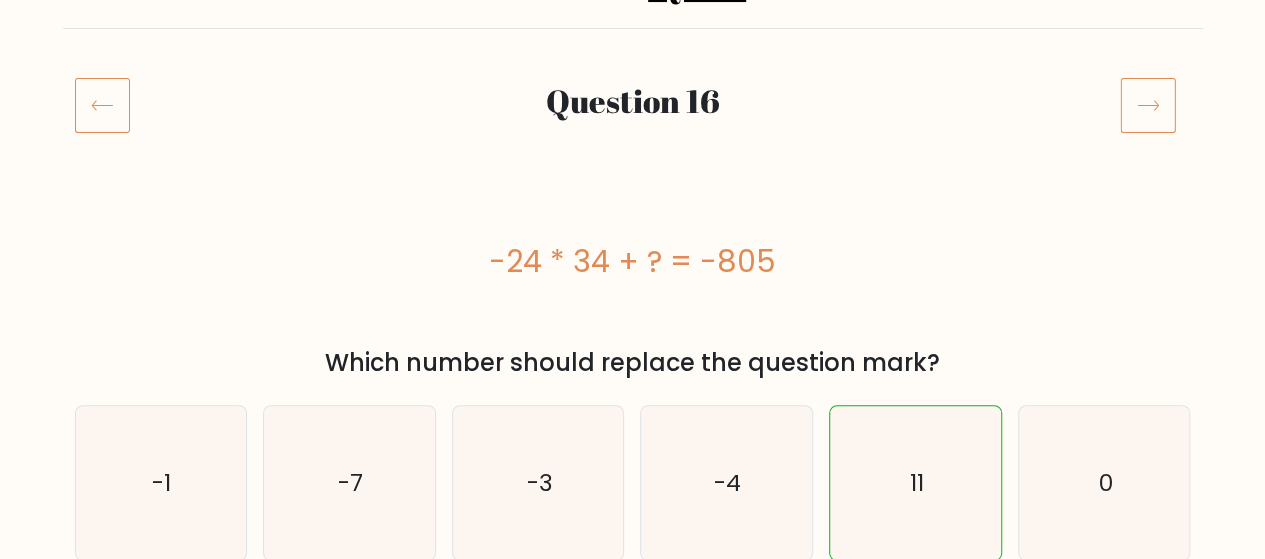 click 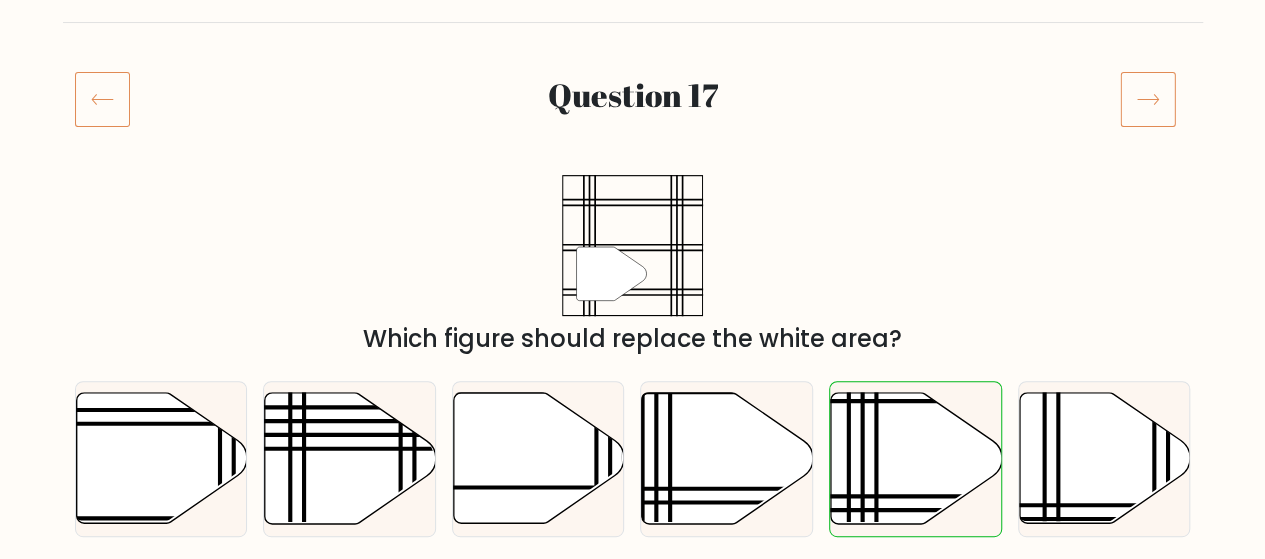 scroll, scrollTop: 100, scrollLeft: 0, axis: vertical 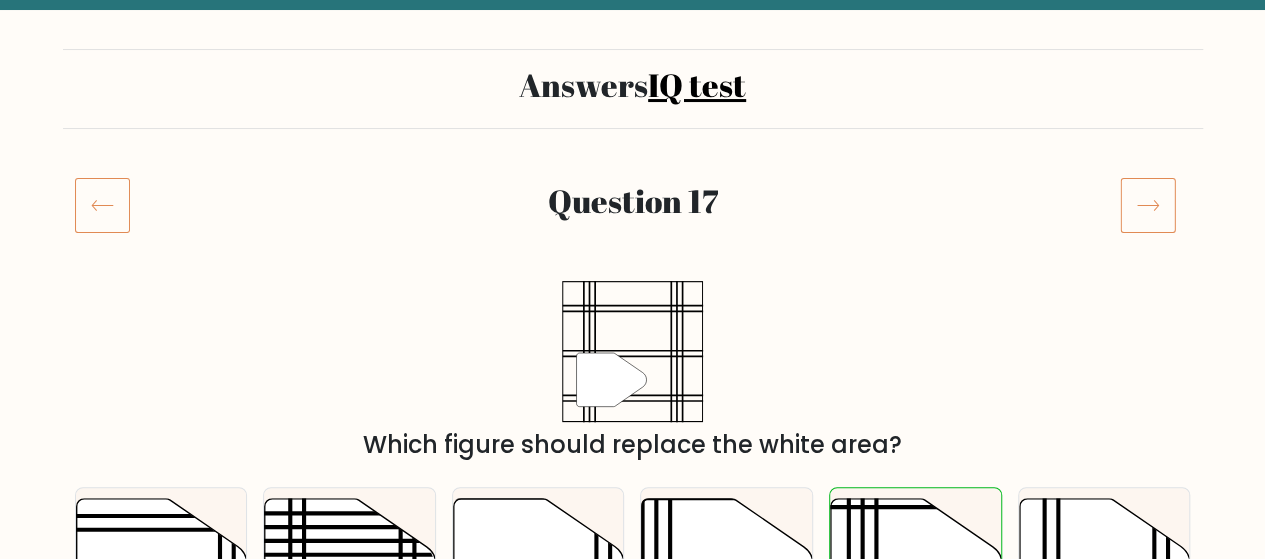 click 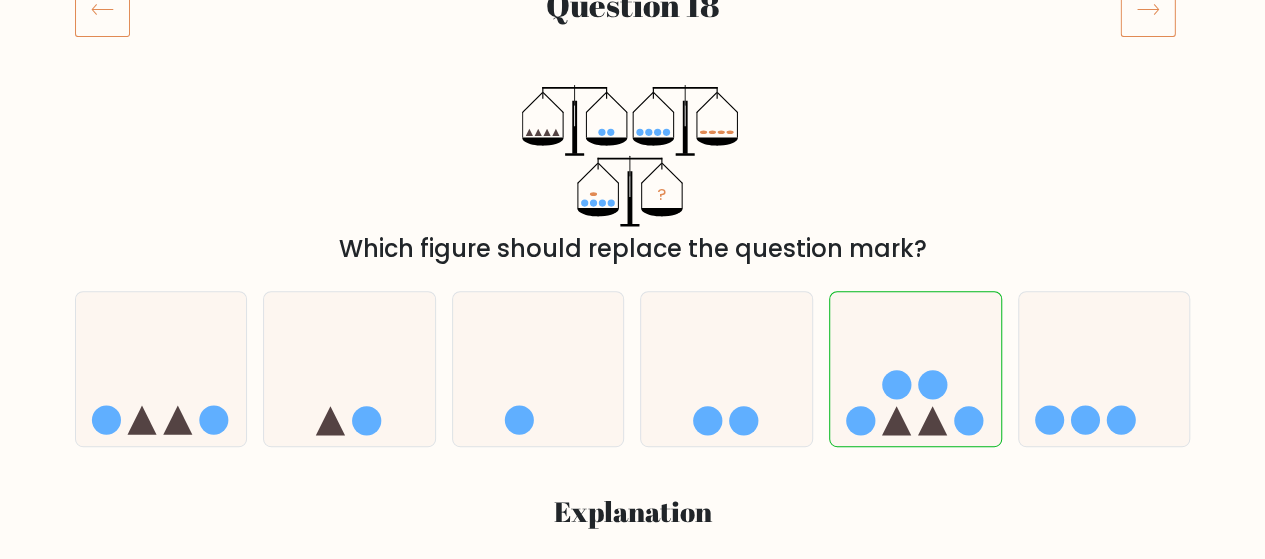 scroll, scrollTop: 300, scrollLeft: 0, axis: vertical 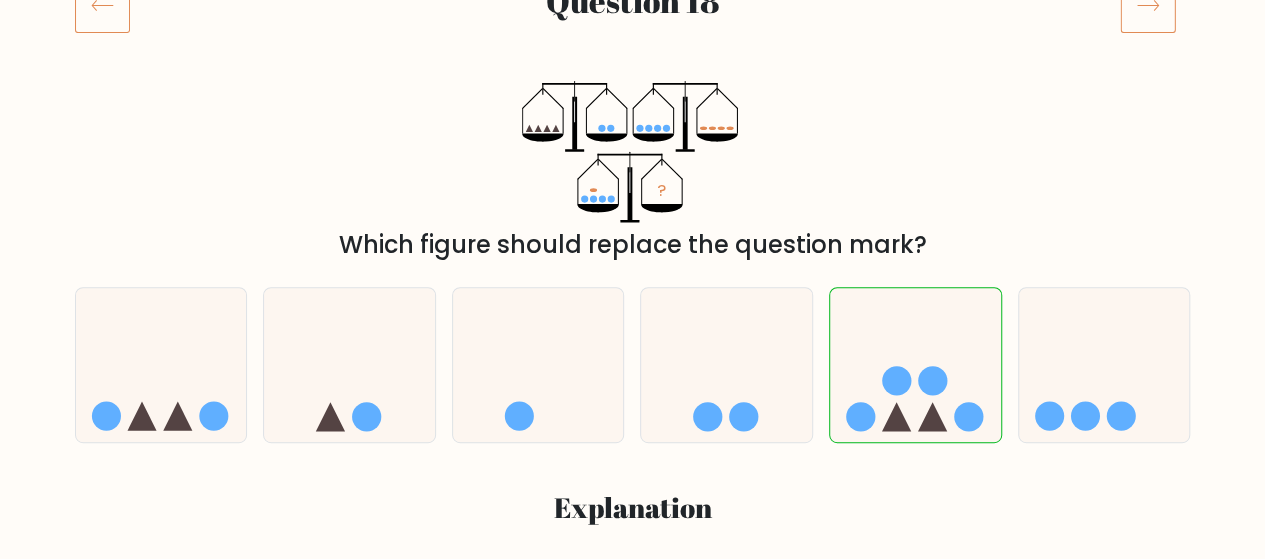 click 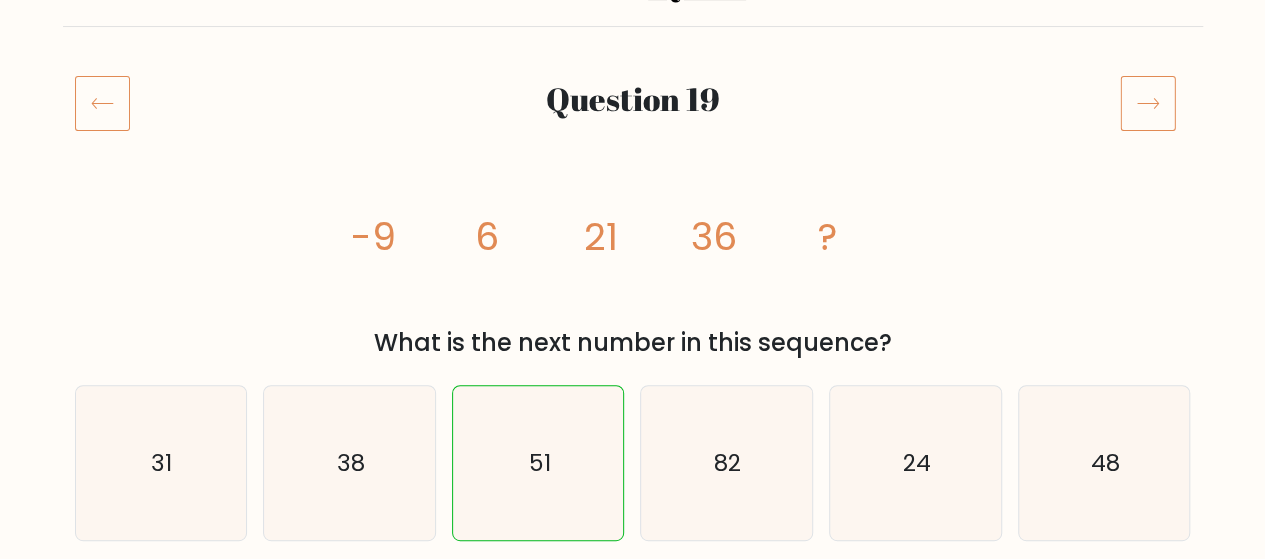 scroll, scrollTop: 300, scrollLeft: 0, axis: vertical 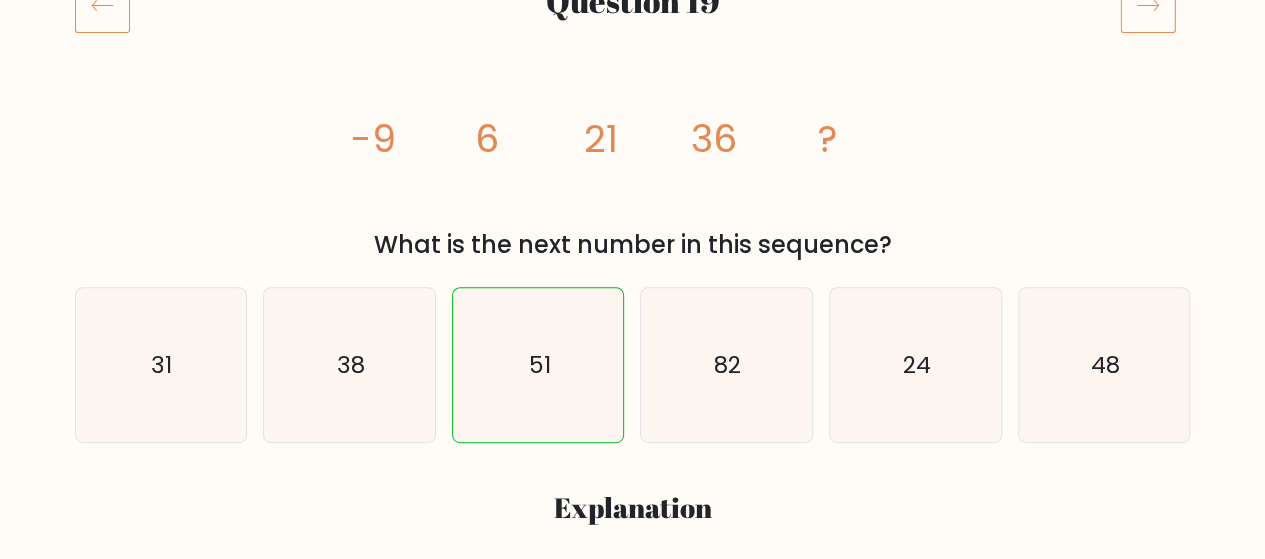 click 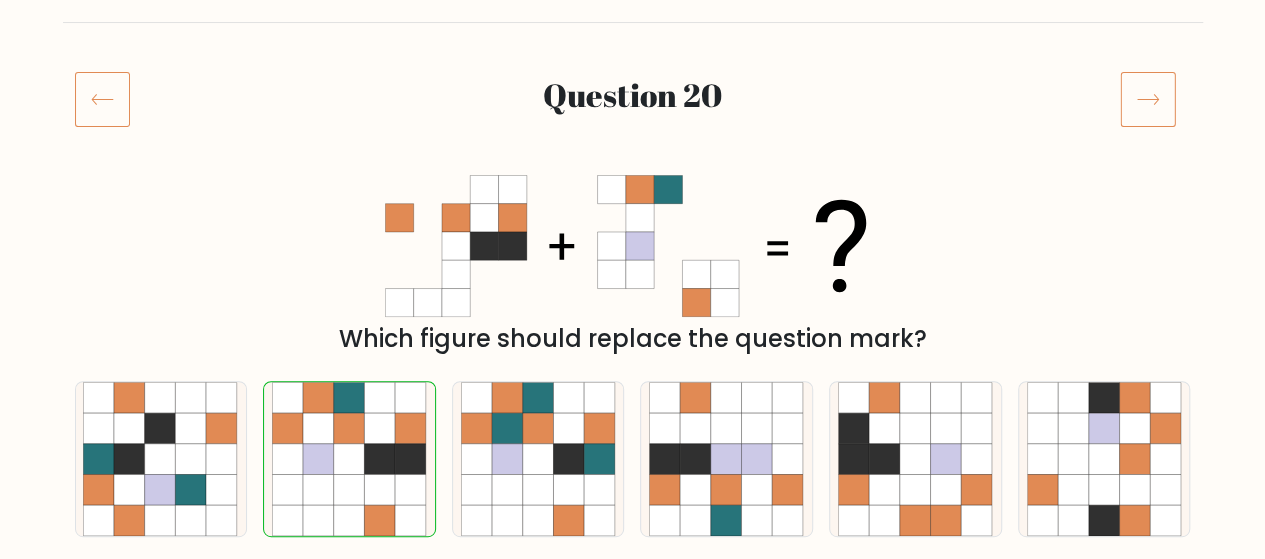 scroll, scrollTop: 200, scrollLeft: 0, axis: vertical 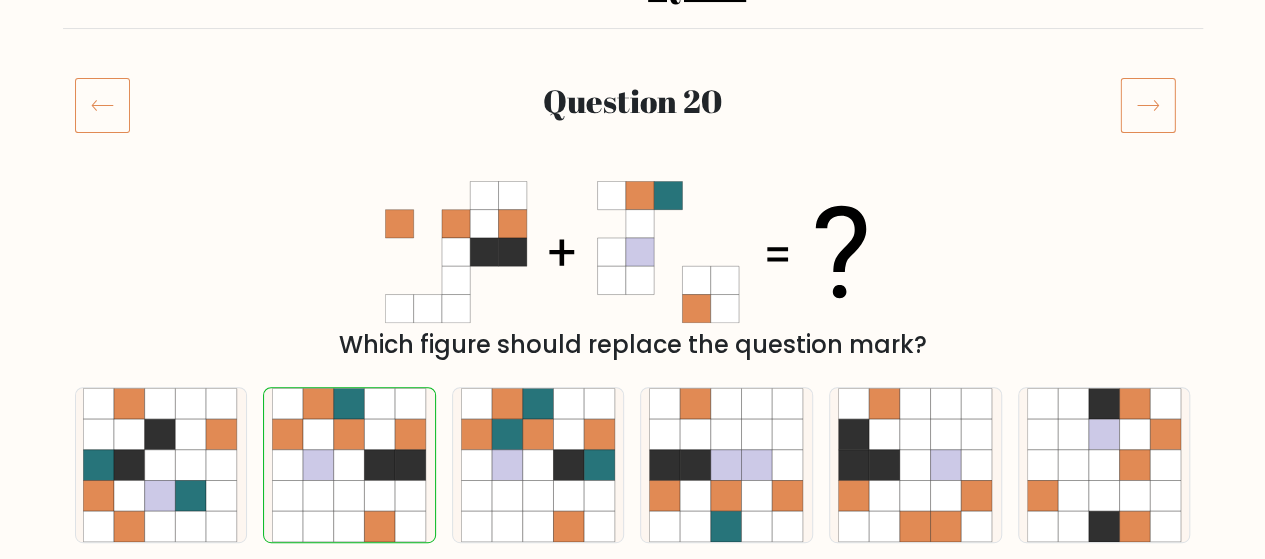 click 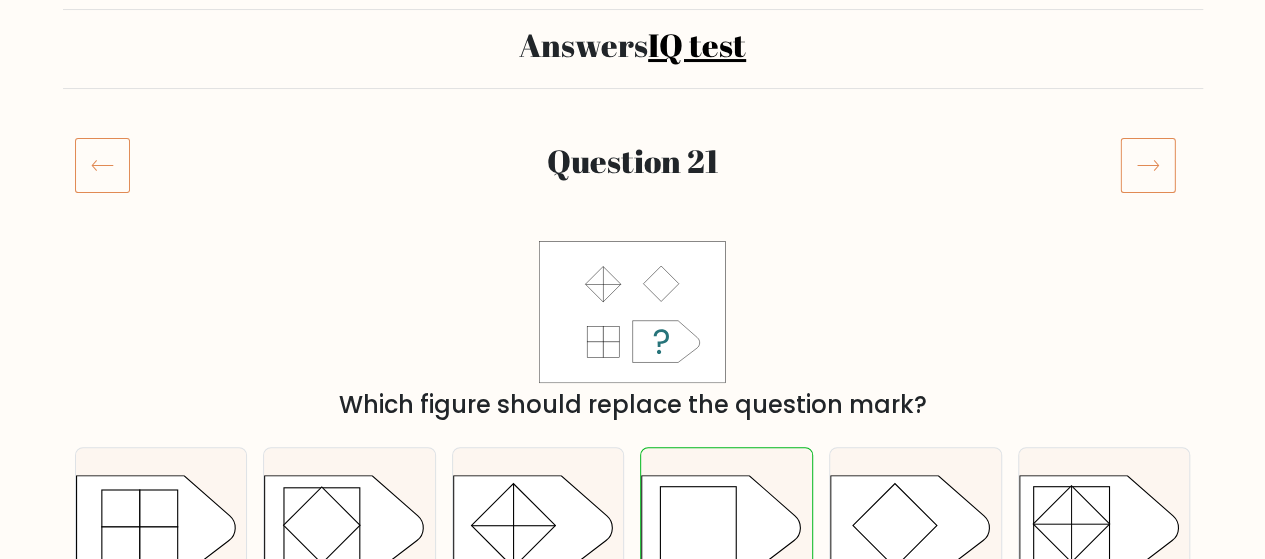 scroll, scrollTop: 200, scrollLeft: 0, axis: vertical 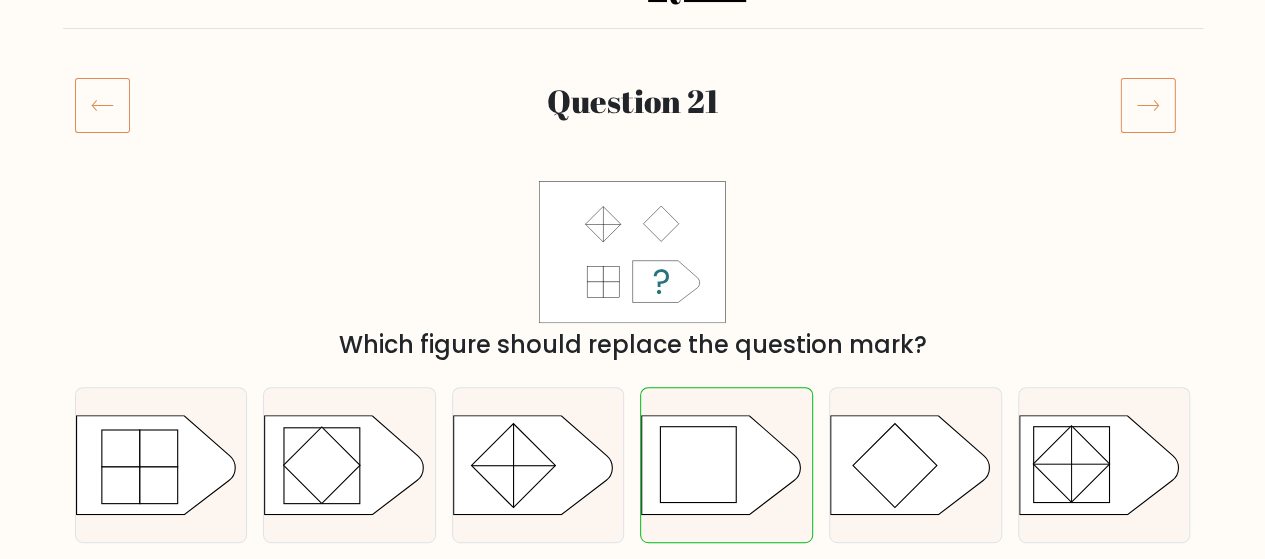 click 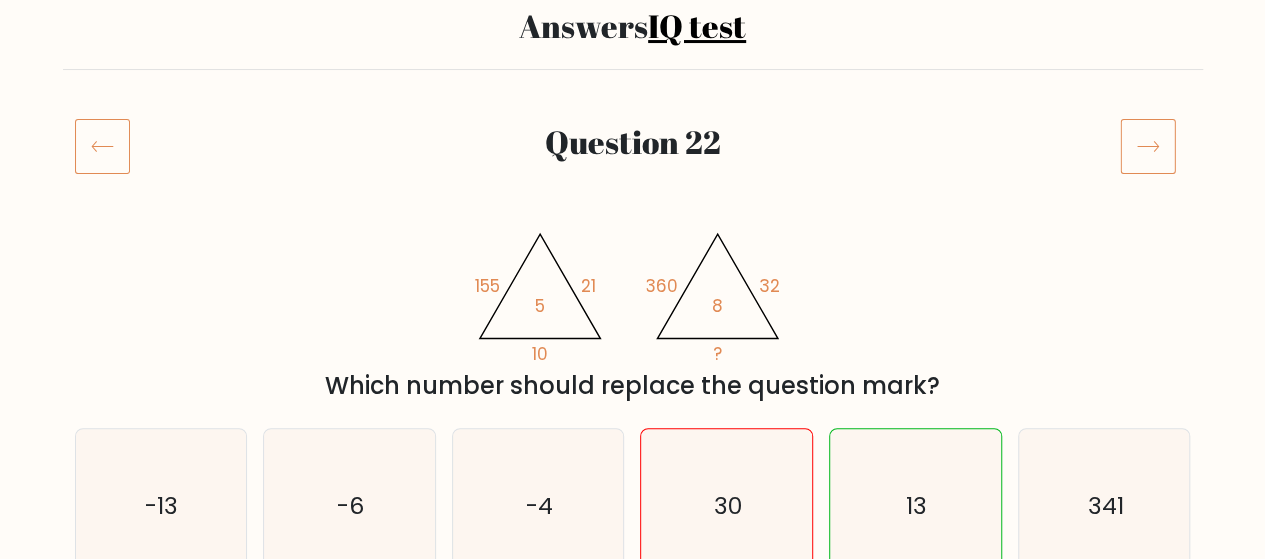 scroll, scrollTop: 200, scrollLeft: 0, axis: vertical 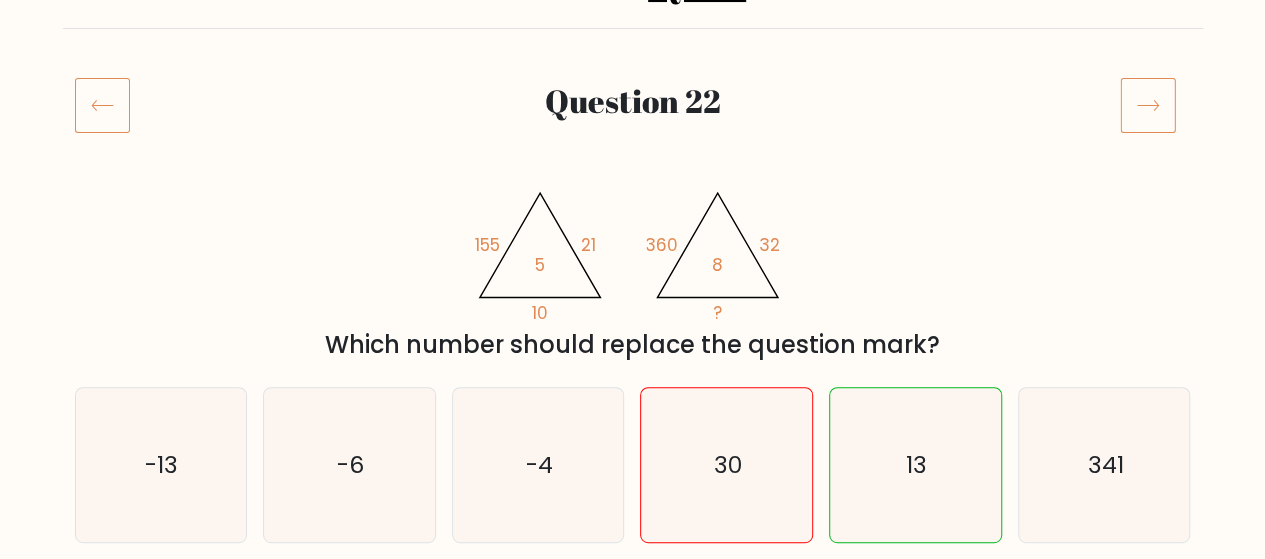 click 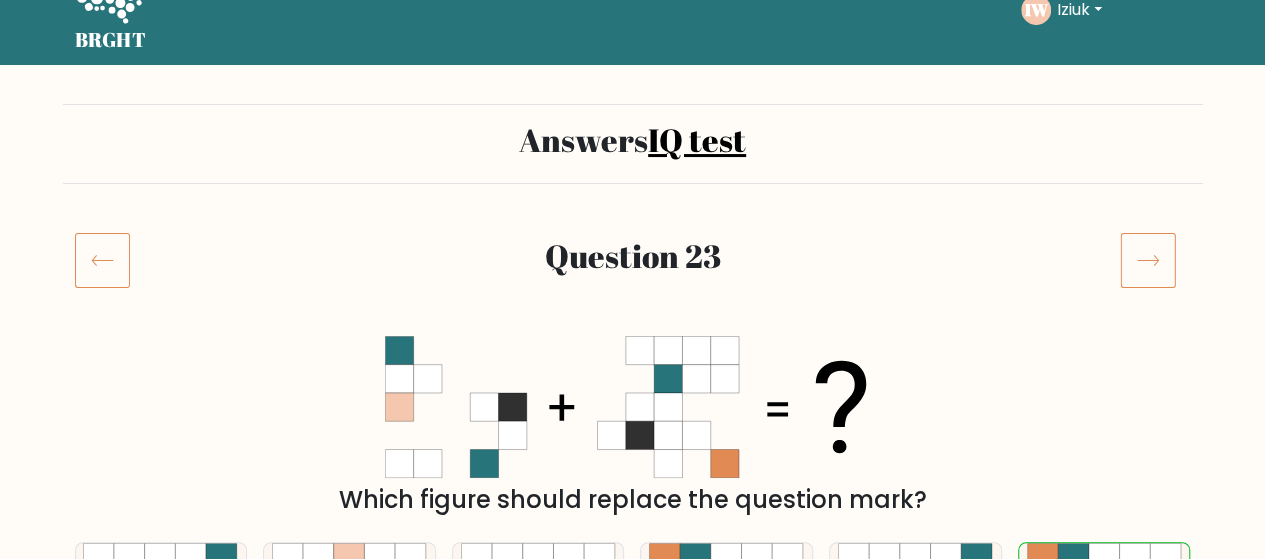 scroll, scrollTop: 0, scrollLeft: 0, axis: both 